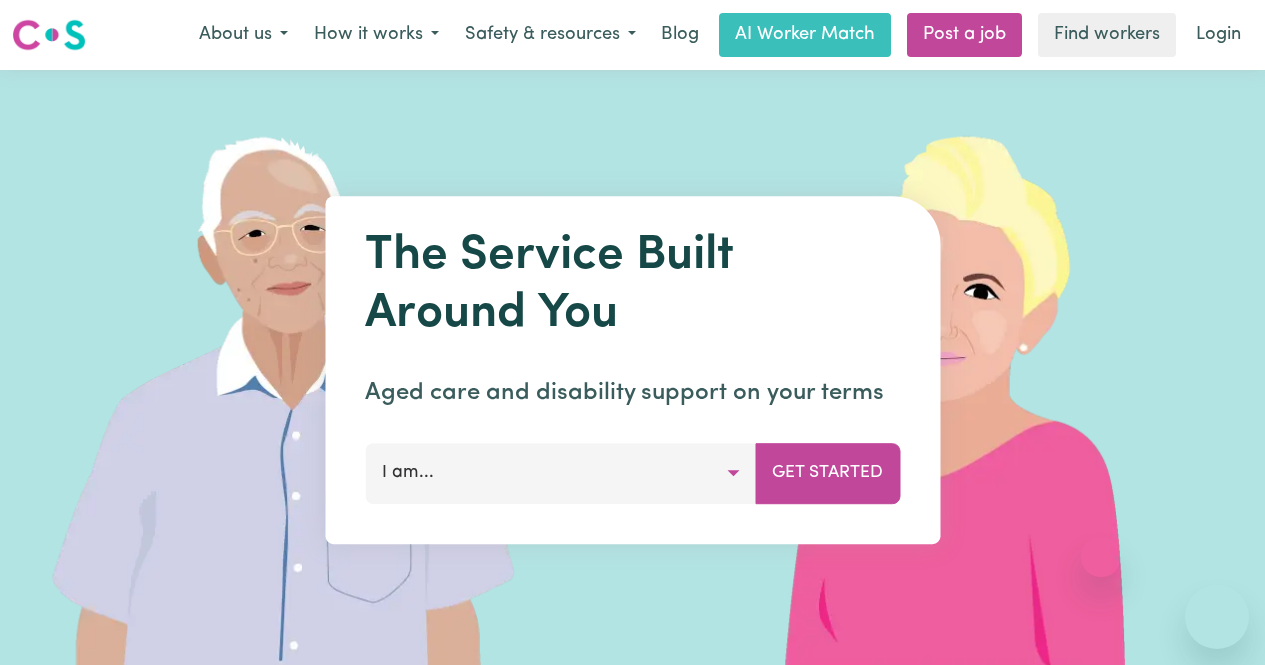 scroll, scrollTop: 0, scrollLeft: 0, axis: both 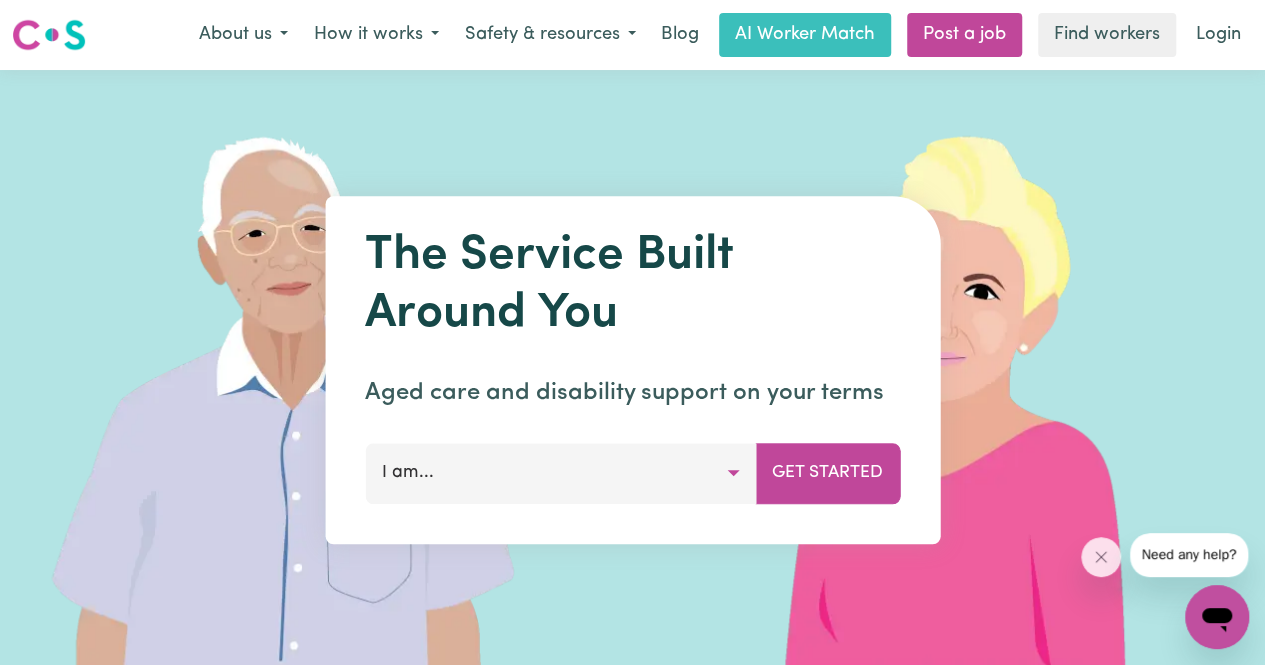 click on "I am..." at bounding box center [560, 473] 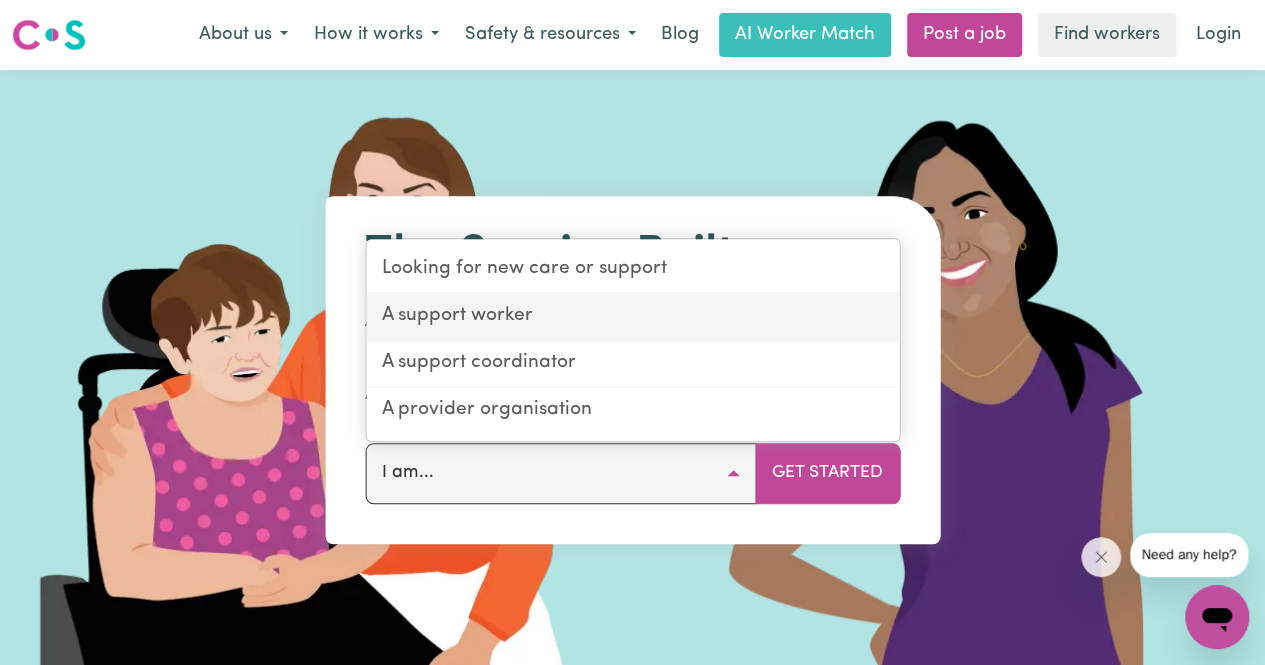 click on "A support worker" at bounding box center (632, 317) 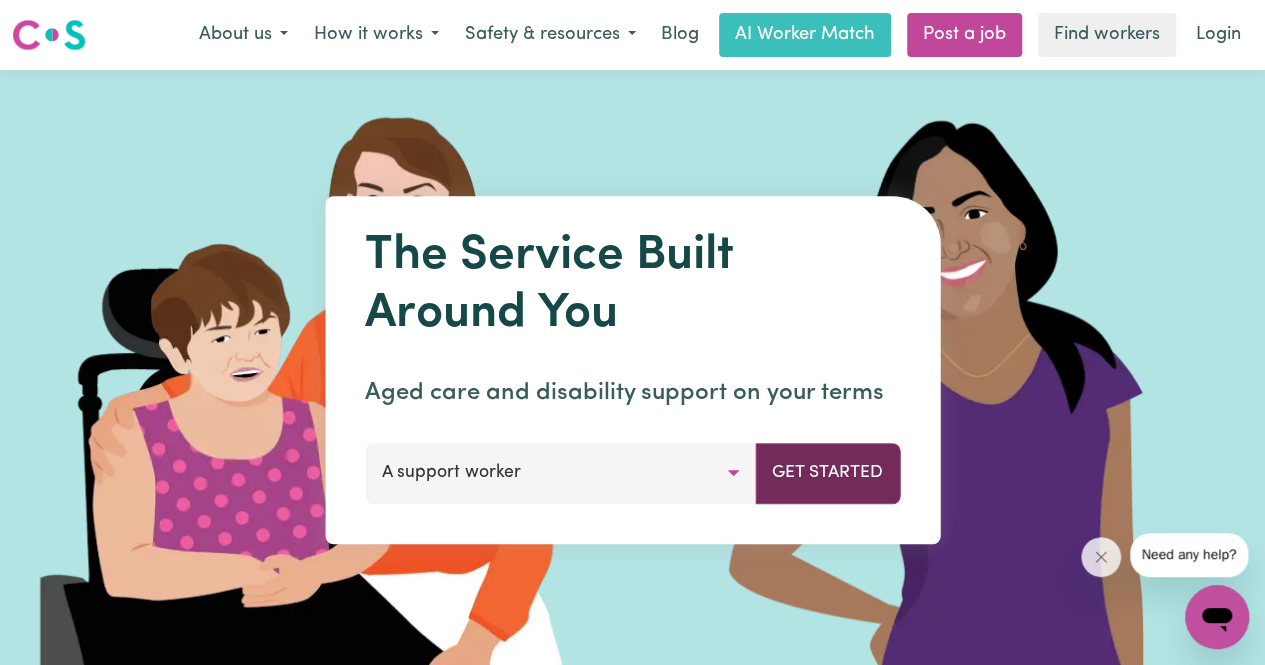 click on "Get Started" at bounding box center [827, 473] 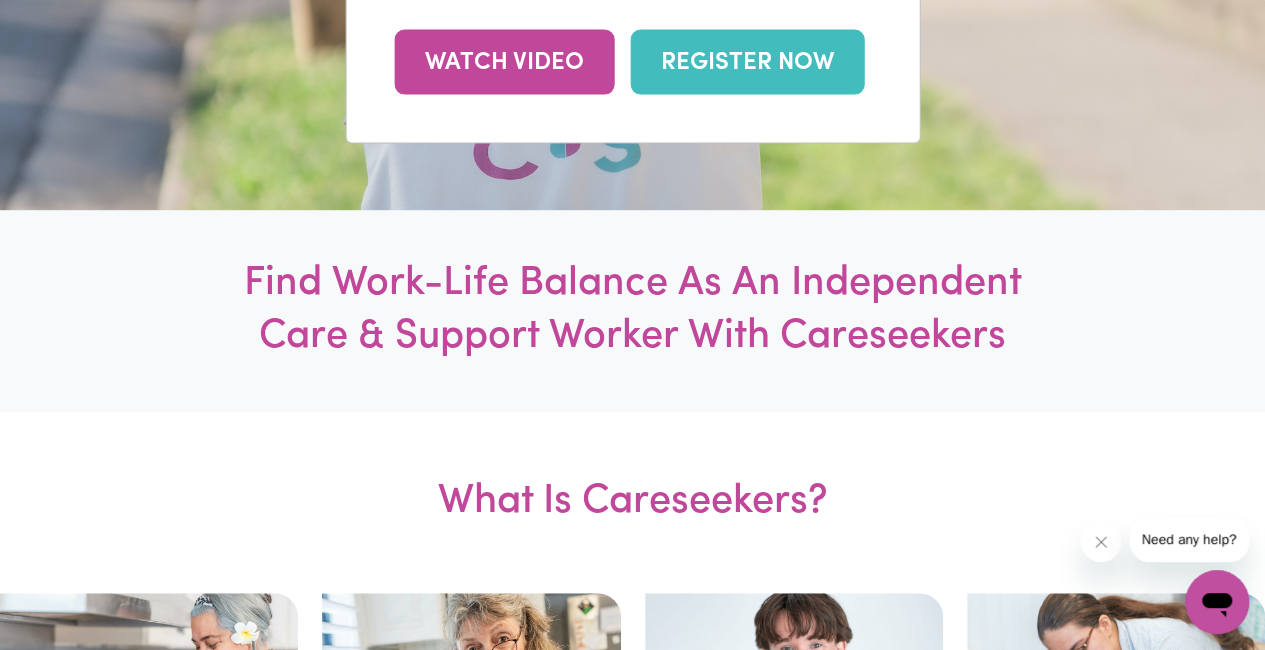 scroll, scrollTop: 500, scrollLeft: 0, axis: vertical 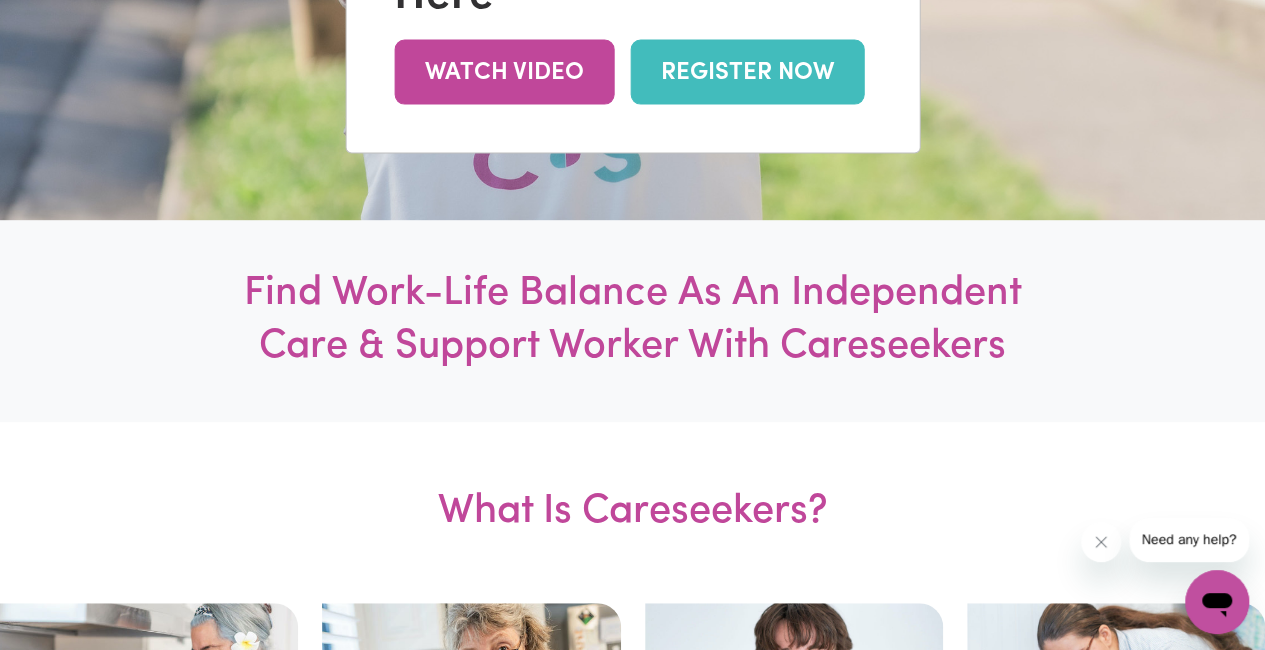 click on "REGISTER NOW" at bounding box center [747, 71] 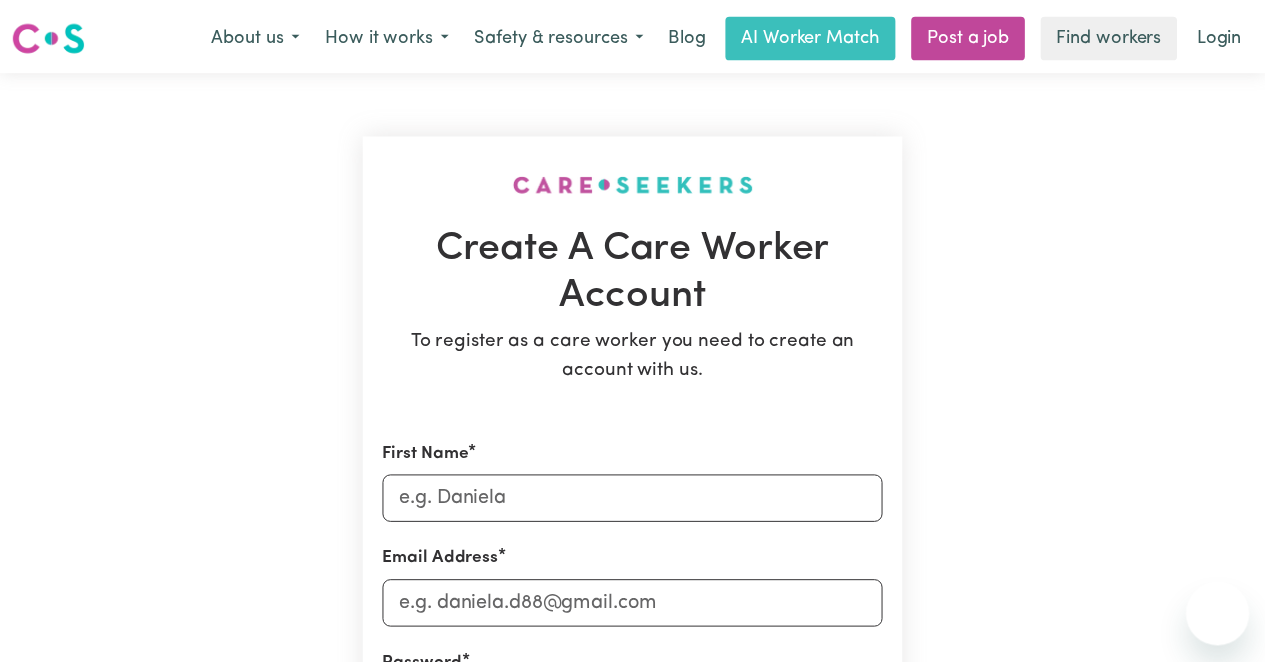 scroll, scrollTop: 0, scrollLeft: 0, axis: both 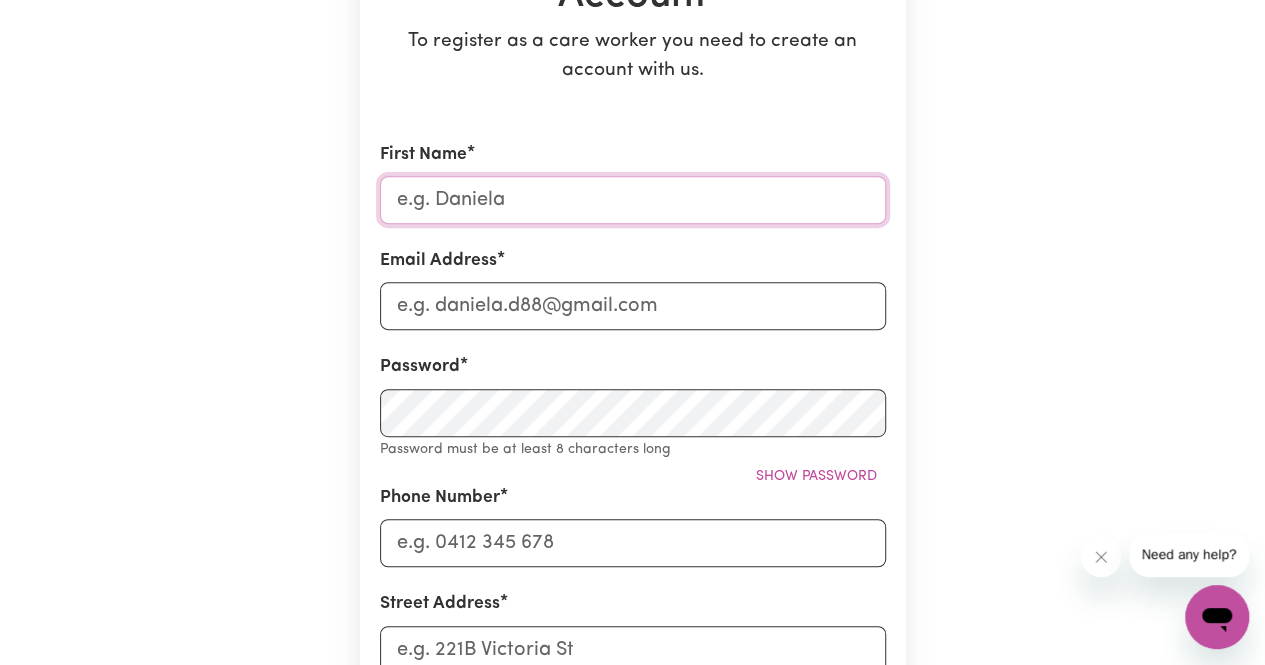 click on "First Name" at bounding box center [633, 200] 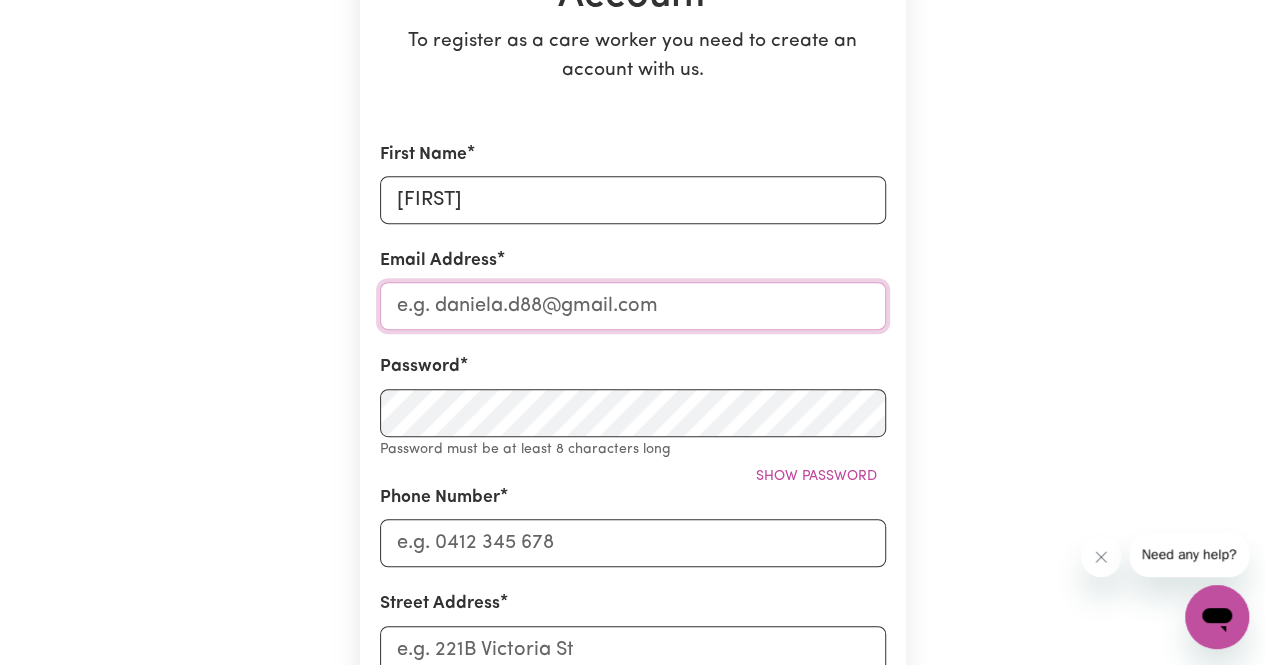 click on "Email Address" at bounding box center (633, 306) 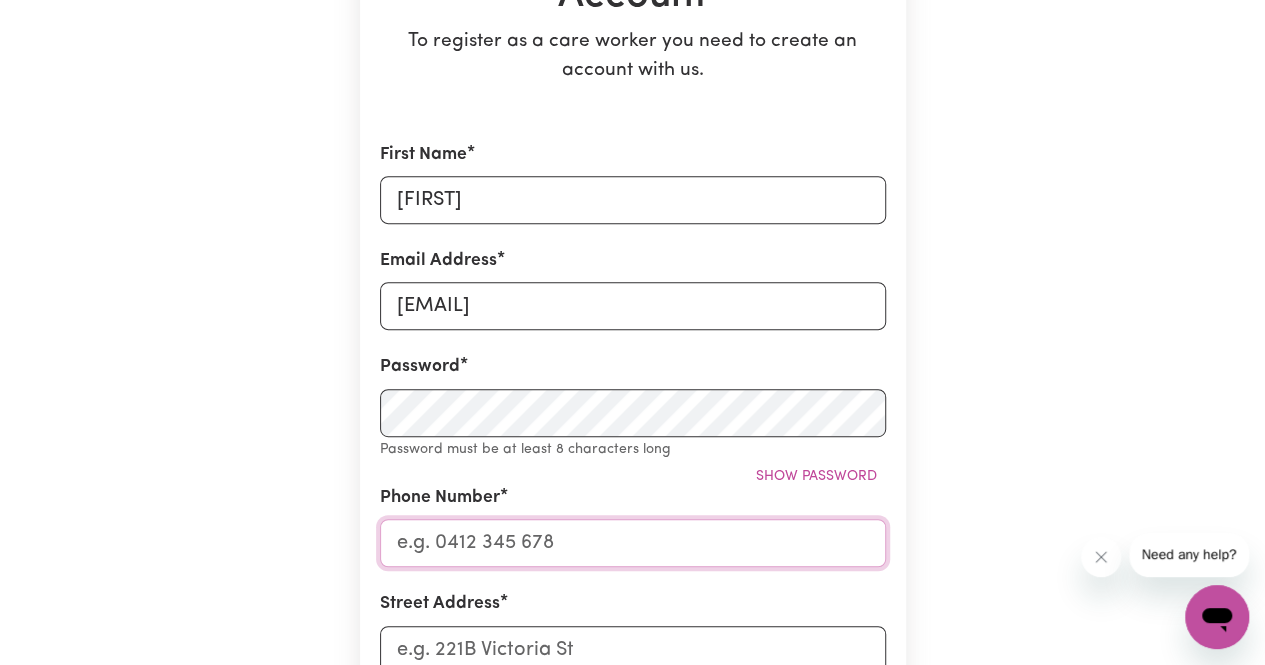 type on "[PHONE]" 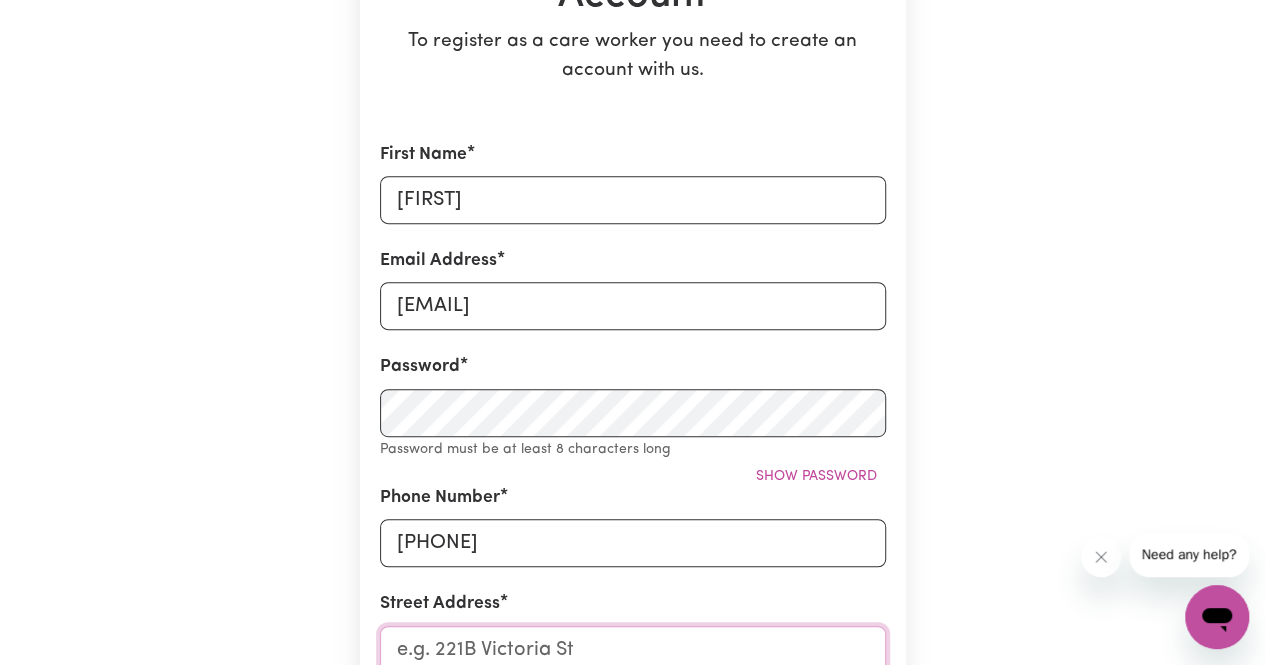 type on "[NUMBER] [STREET]" 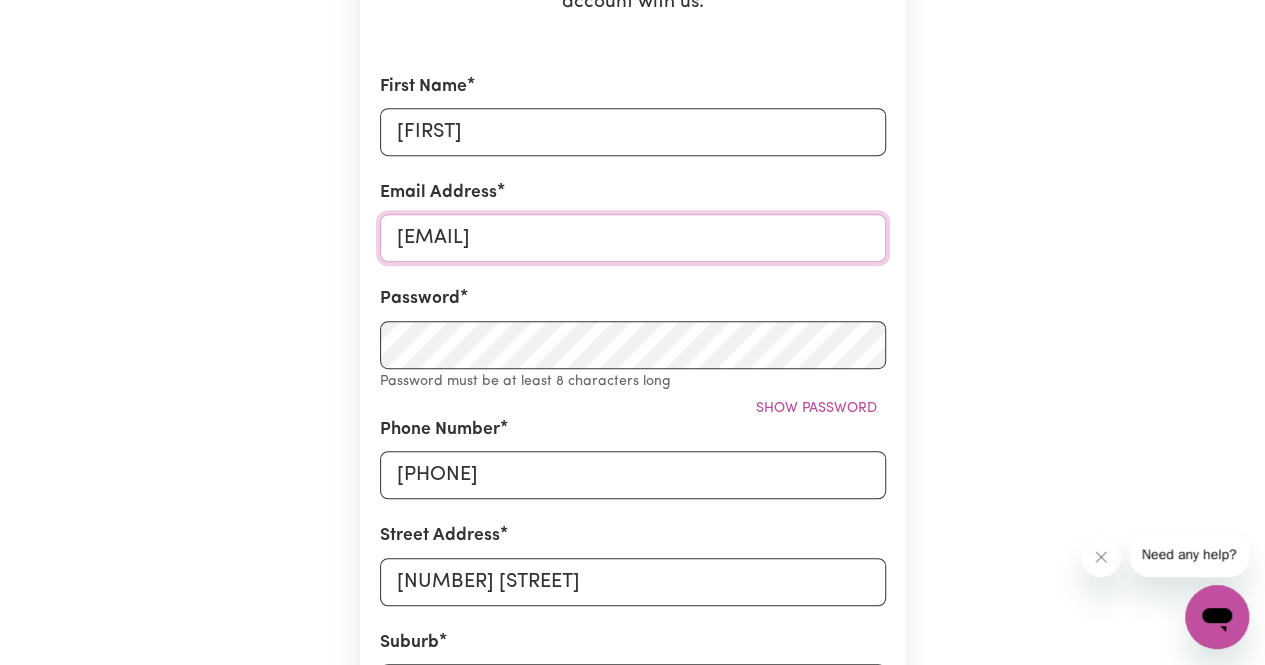scroll, scrollTop: 400, scrollLeft: 0, axis: vertical 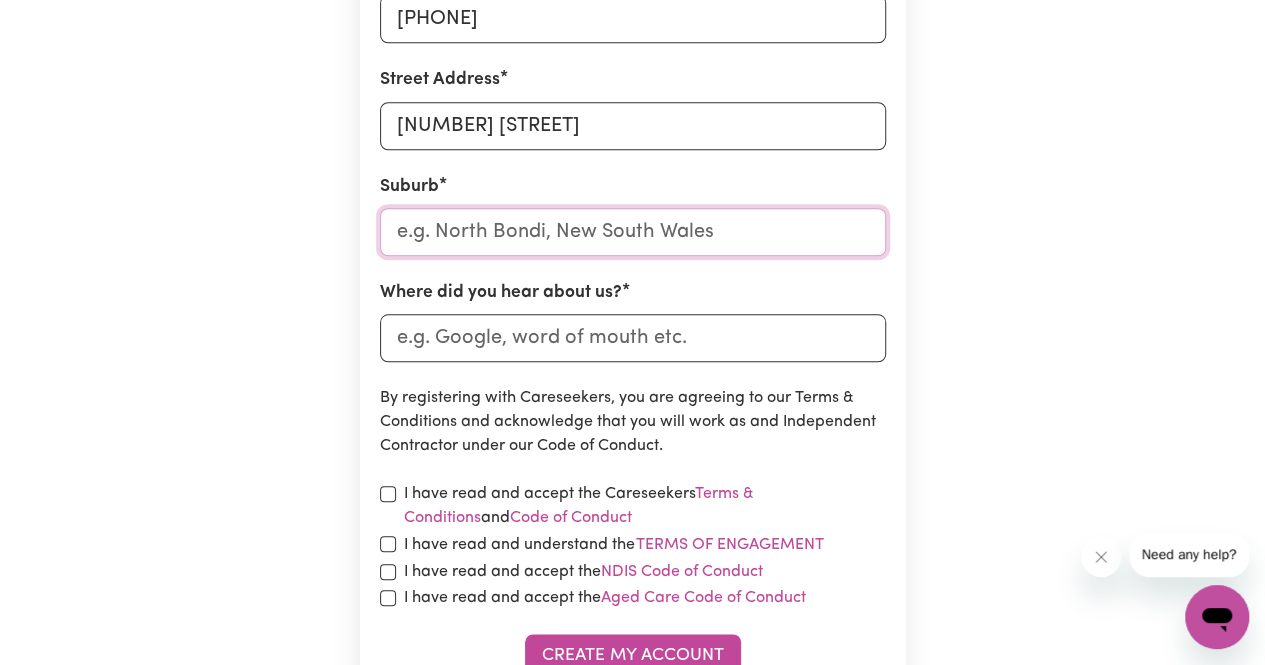 click at bounding box center [633, 232] 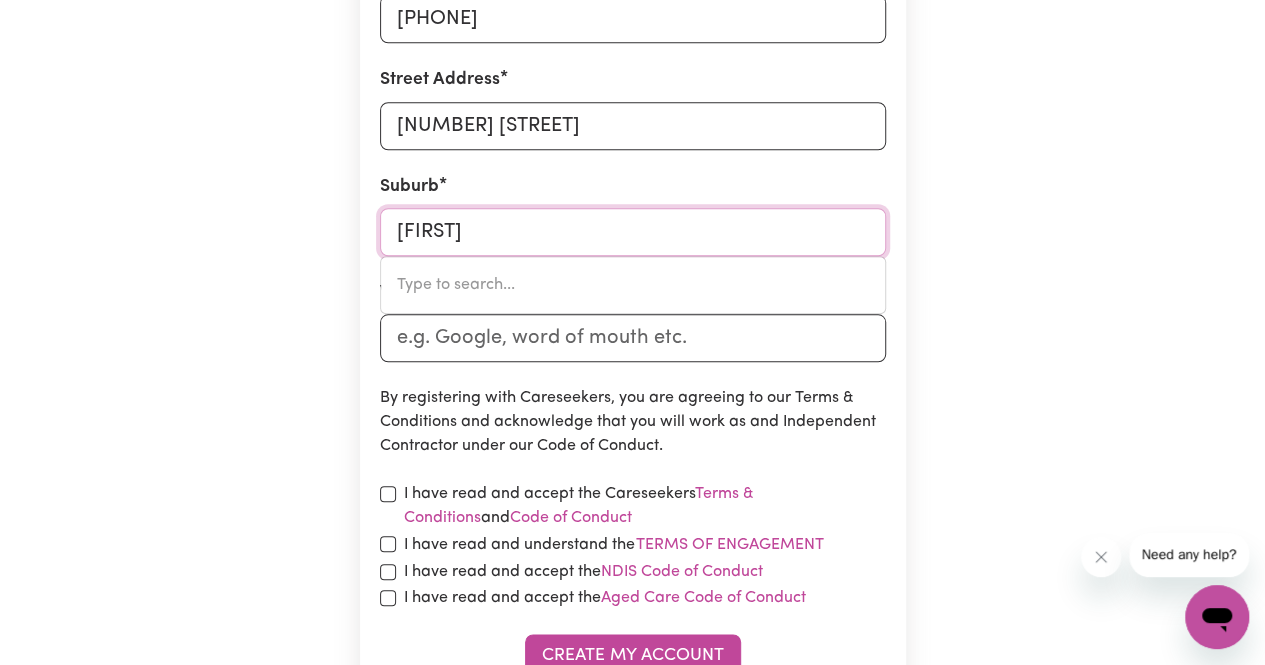 type on "[FIRST]" 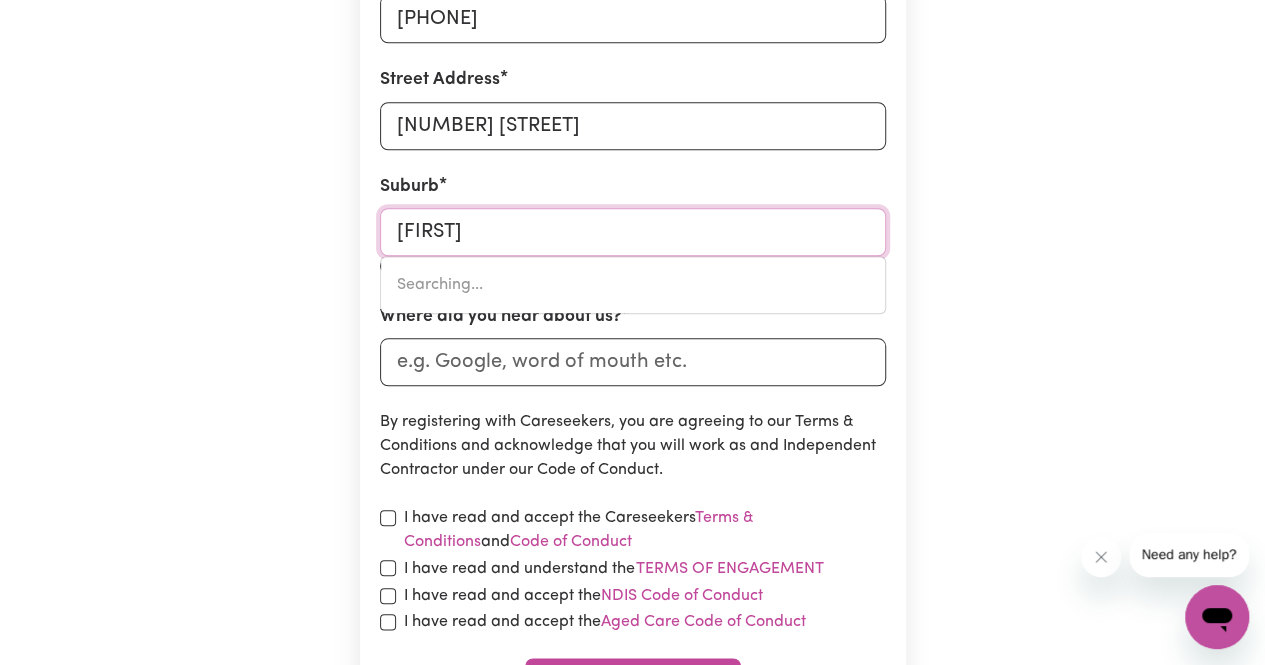 type on "[CITY], [STATE], [POSTAL_CODE]" 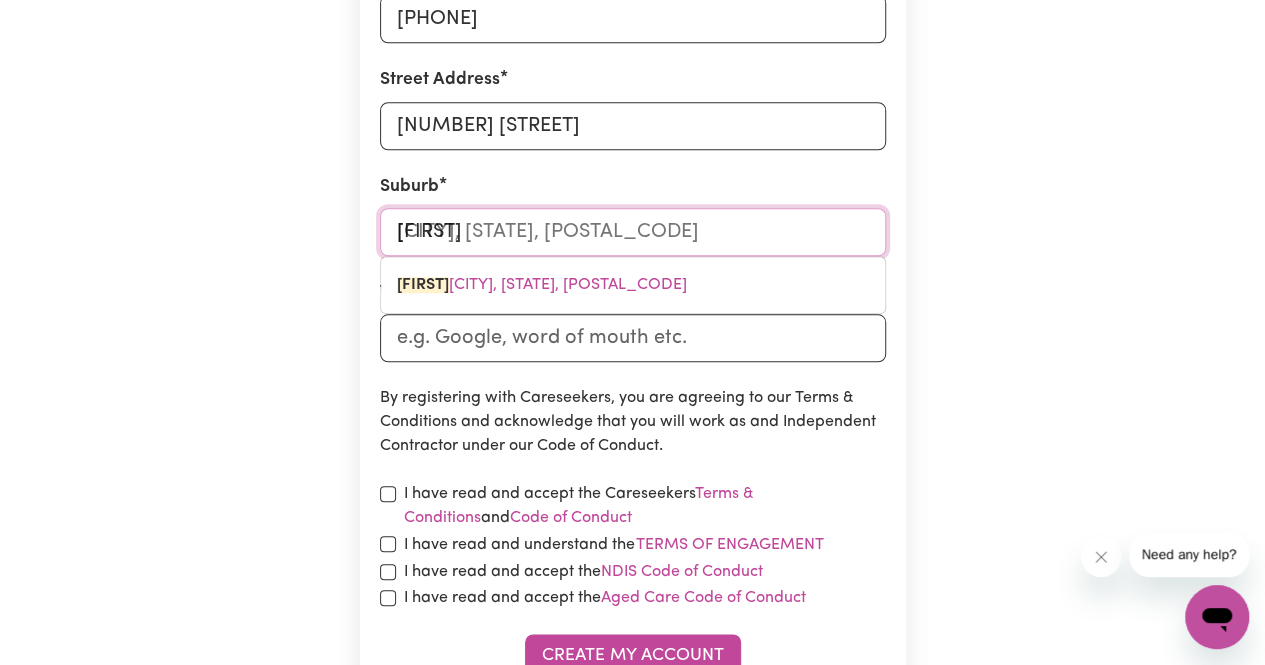 type on "[FIRST]" 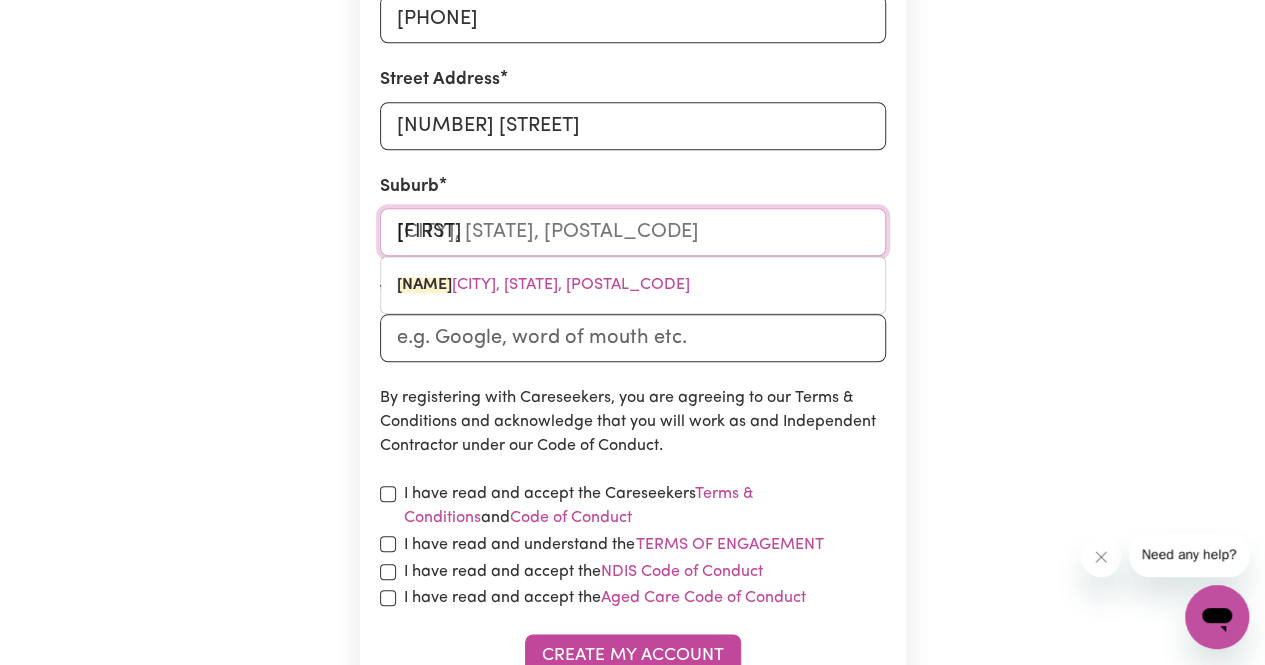 type on "[FIRST]" 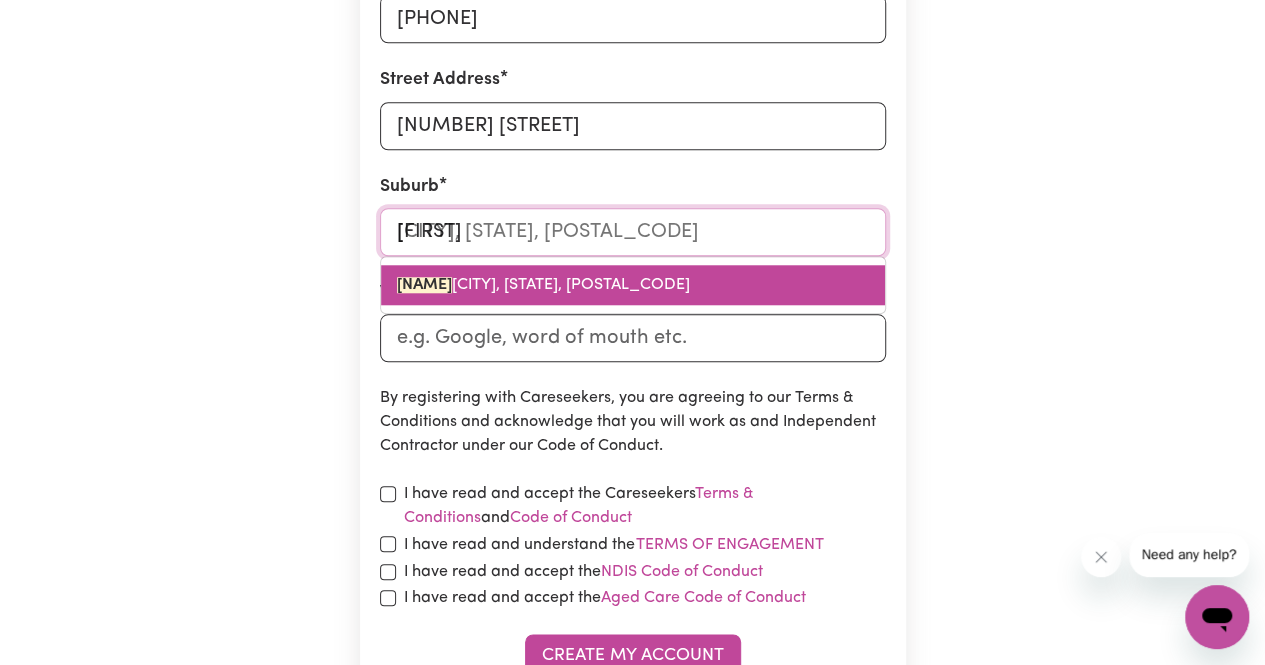 click on "[CITY], [STATE], [POSTAL_CODE]" at bounding box center (633, 285) 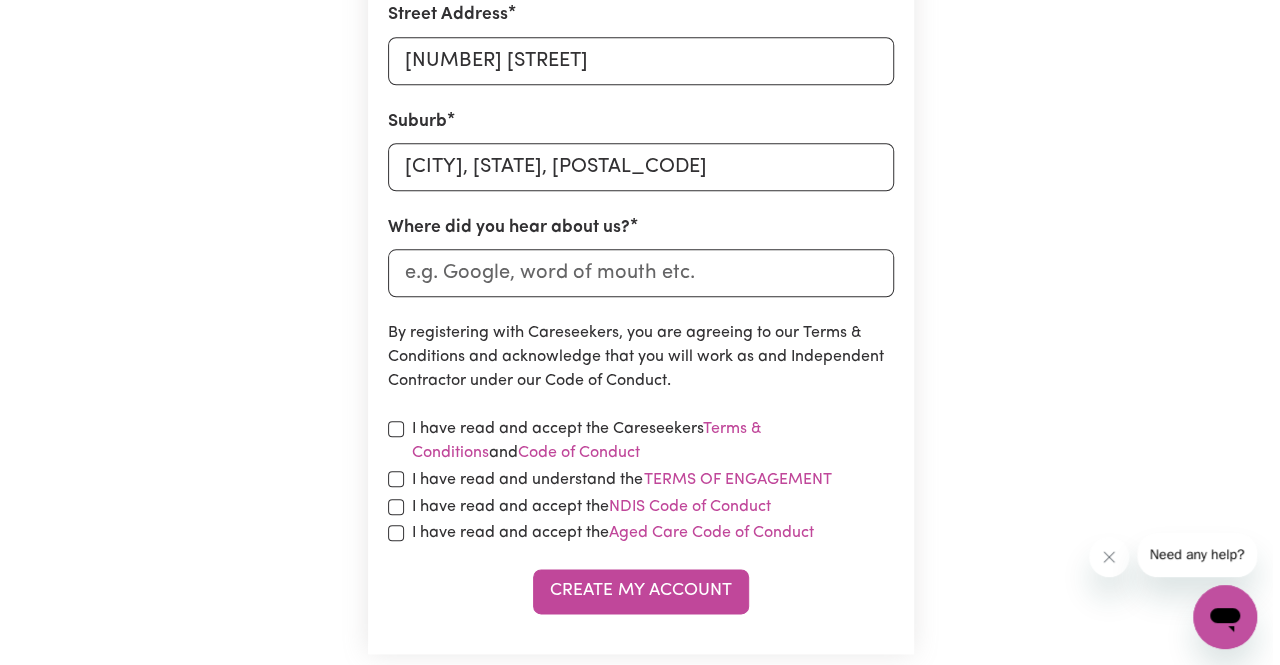 scroll, scrollTop: 1000, scrollLeft: 0, axis: vertical 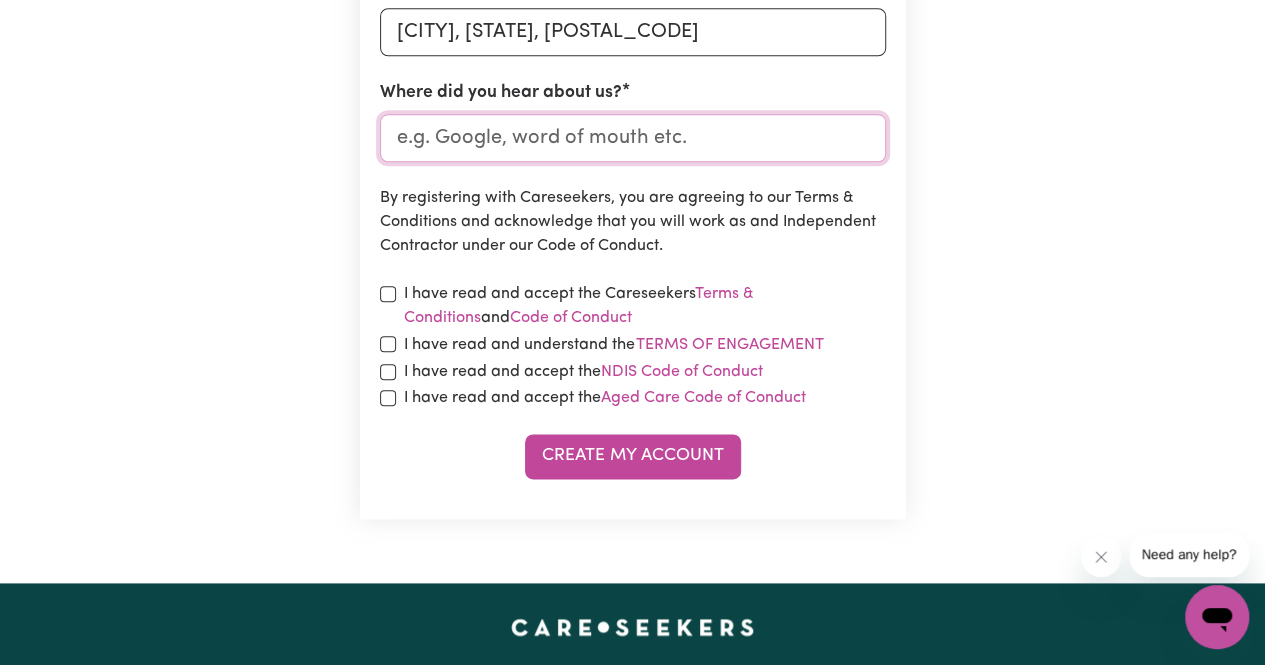 click on "Where did you hear about us?" at bounding box center (633, 138) 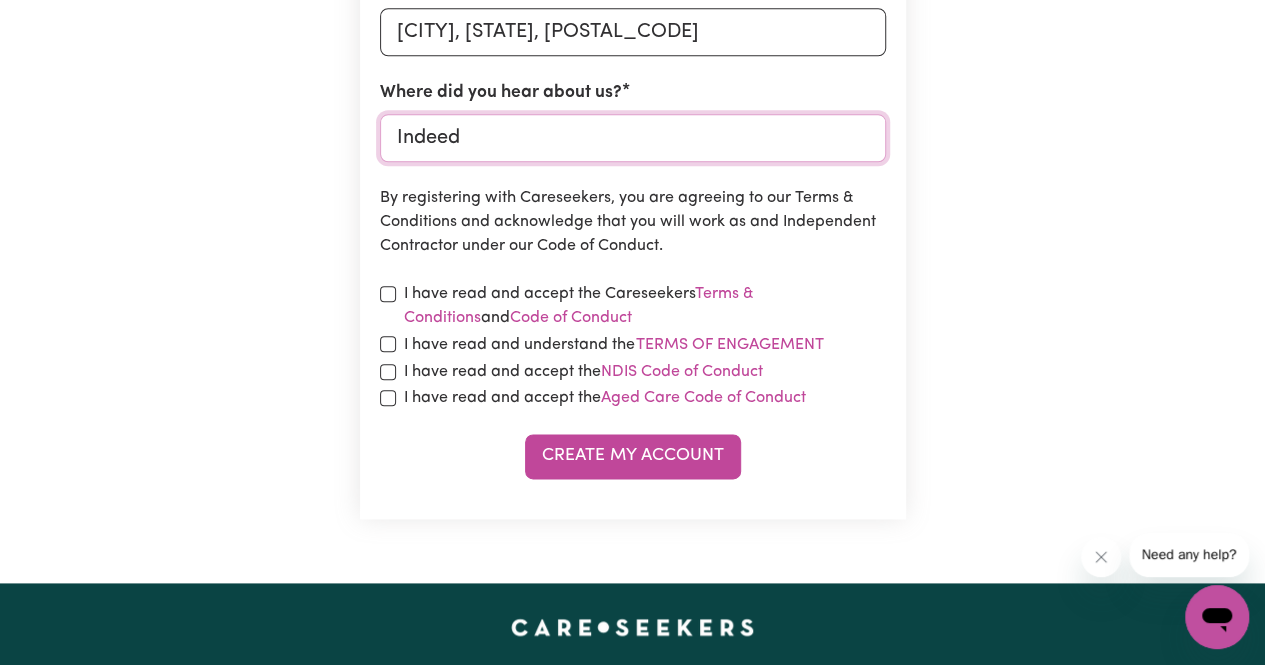 type on "Indeed" 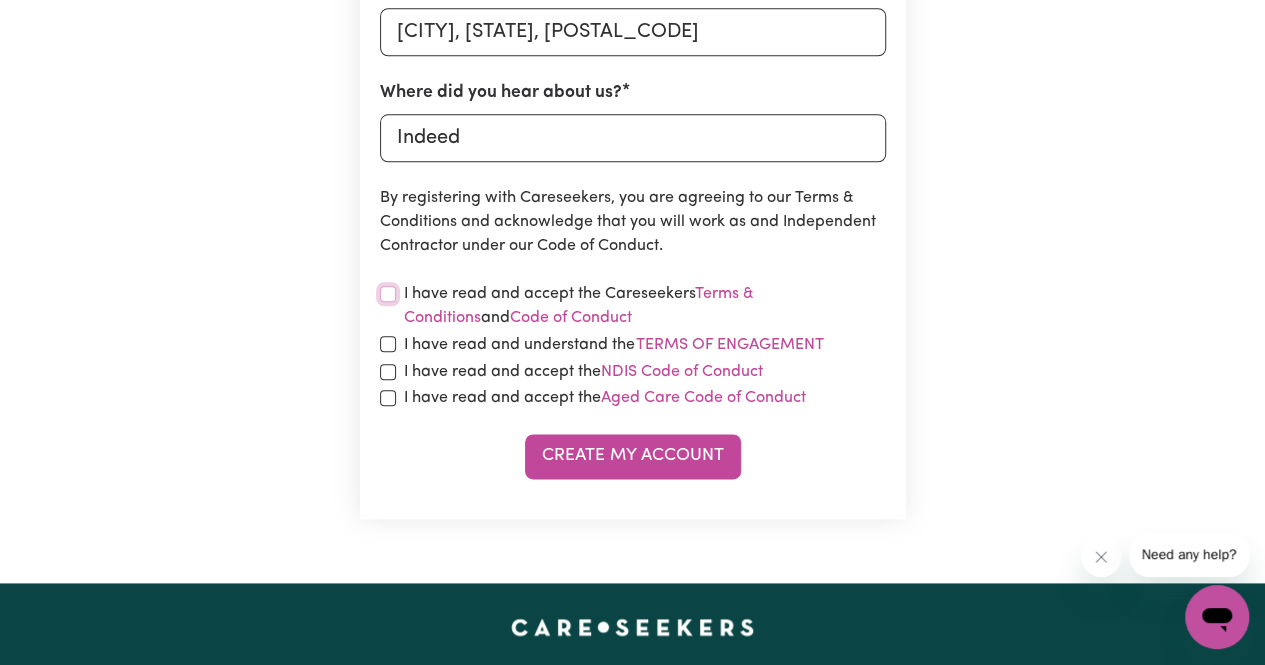click at bounding box center [388, 294] 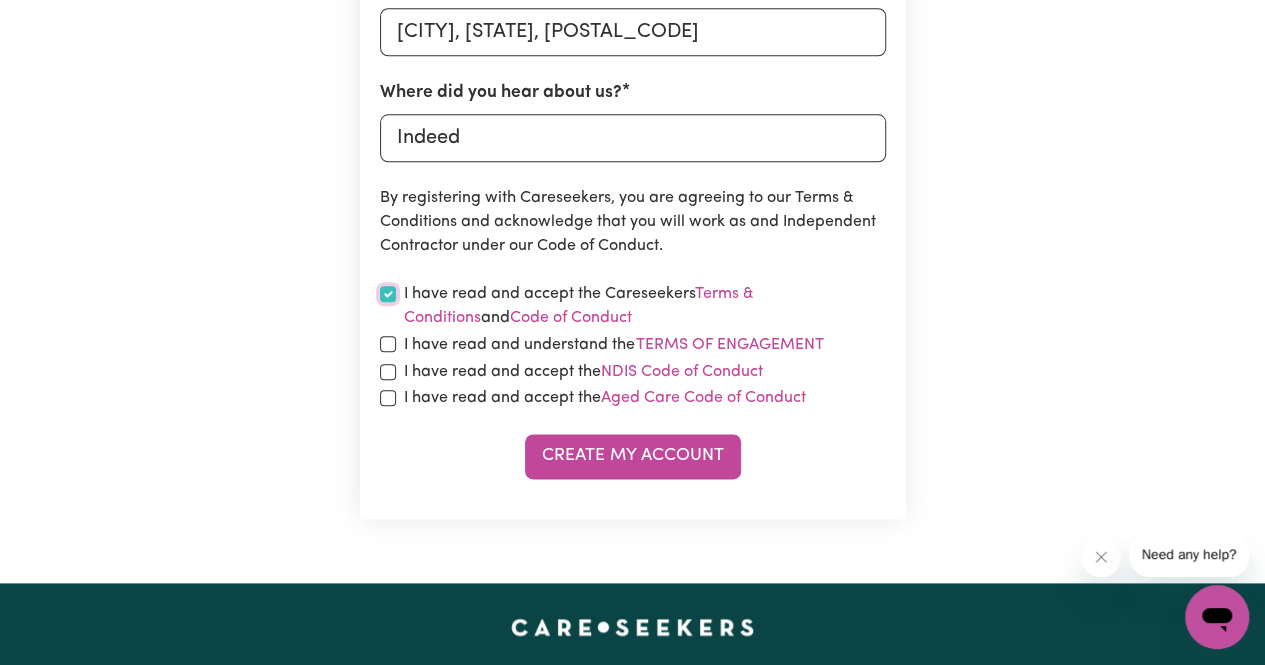 checkbox on "true" 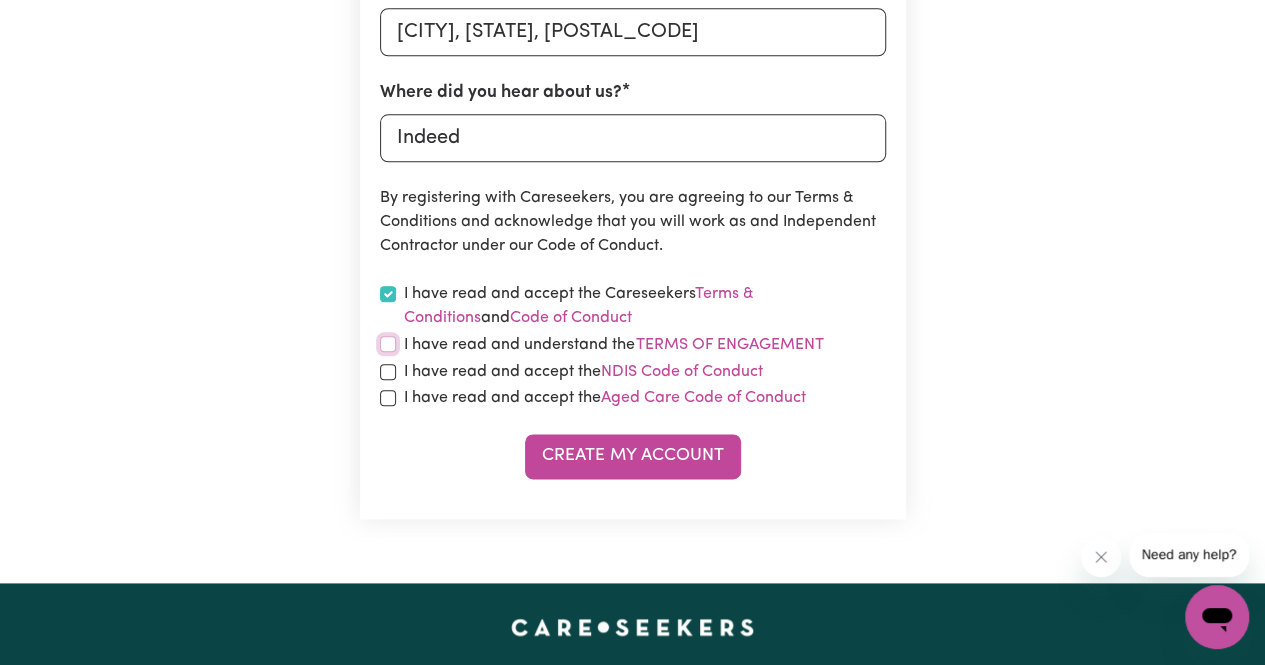 click at bounding box center (388, 344) 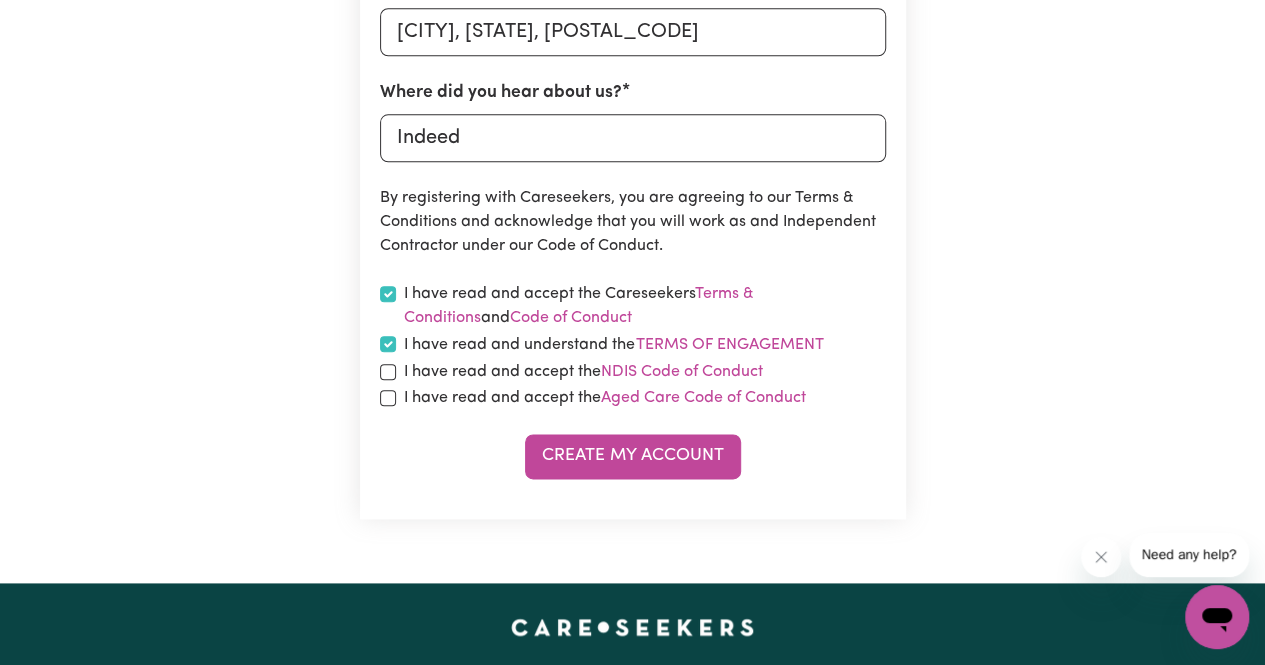 checkbox on "true" 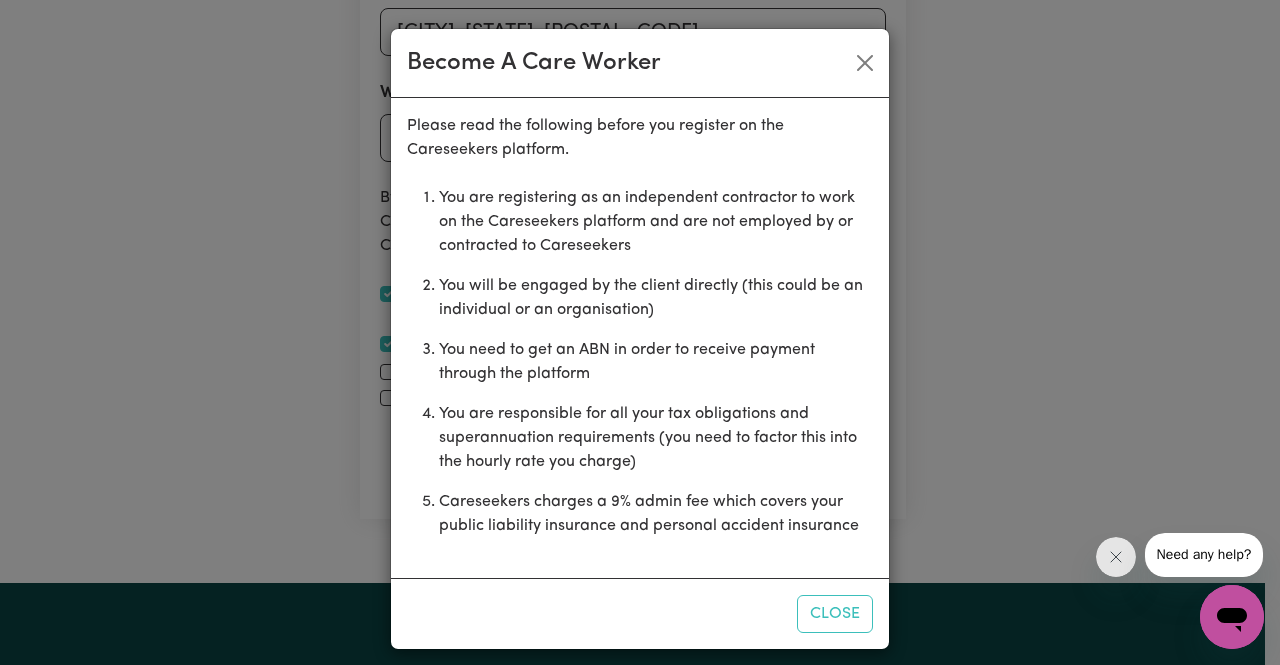 scroll, scrollTop: 10, scrollLeft: 0, axis: vertical 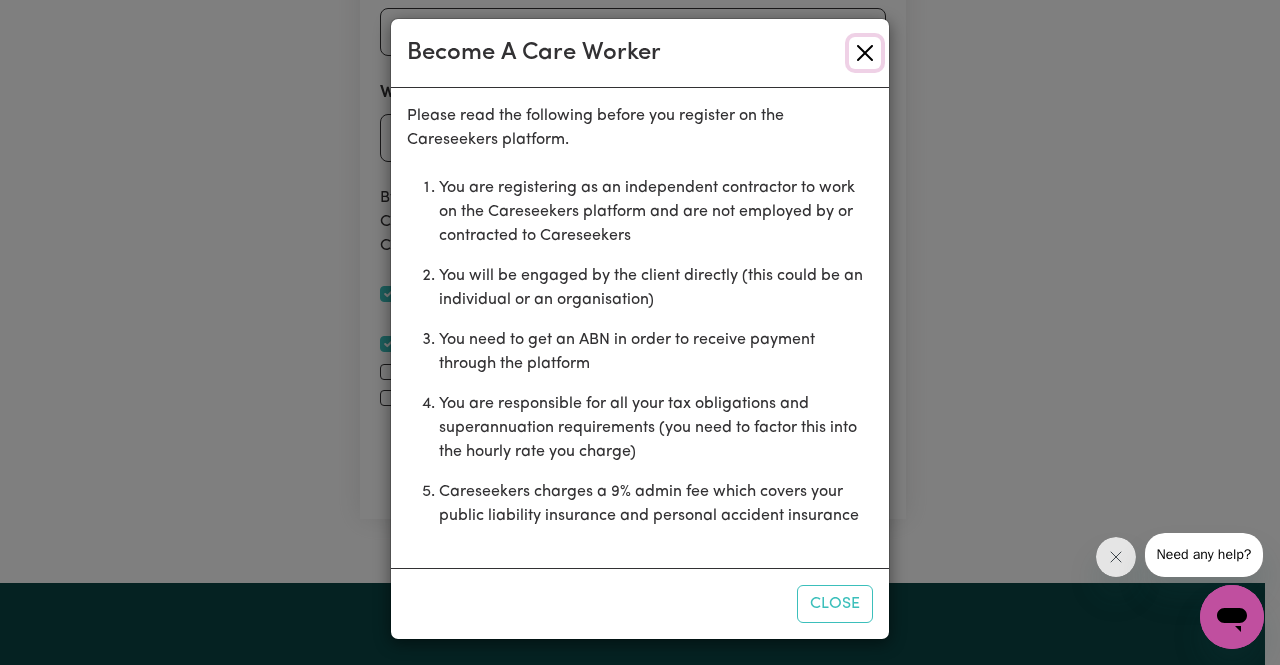 click at bounding box center [865, 53] 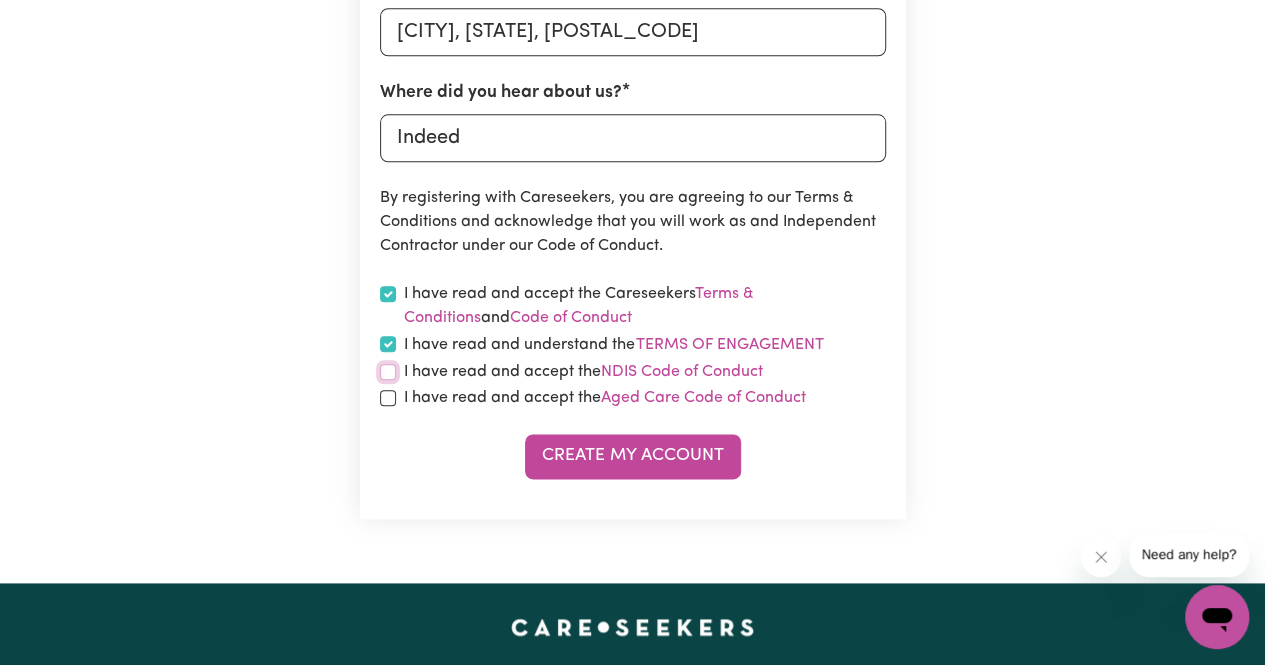 click at bounding box center [388, 372] 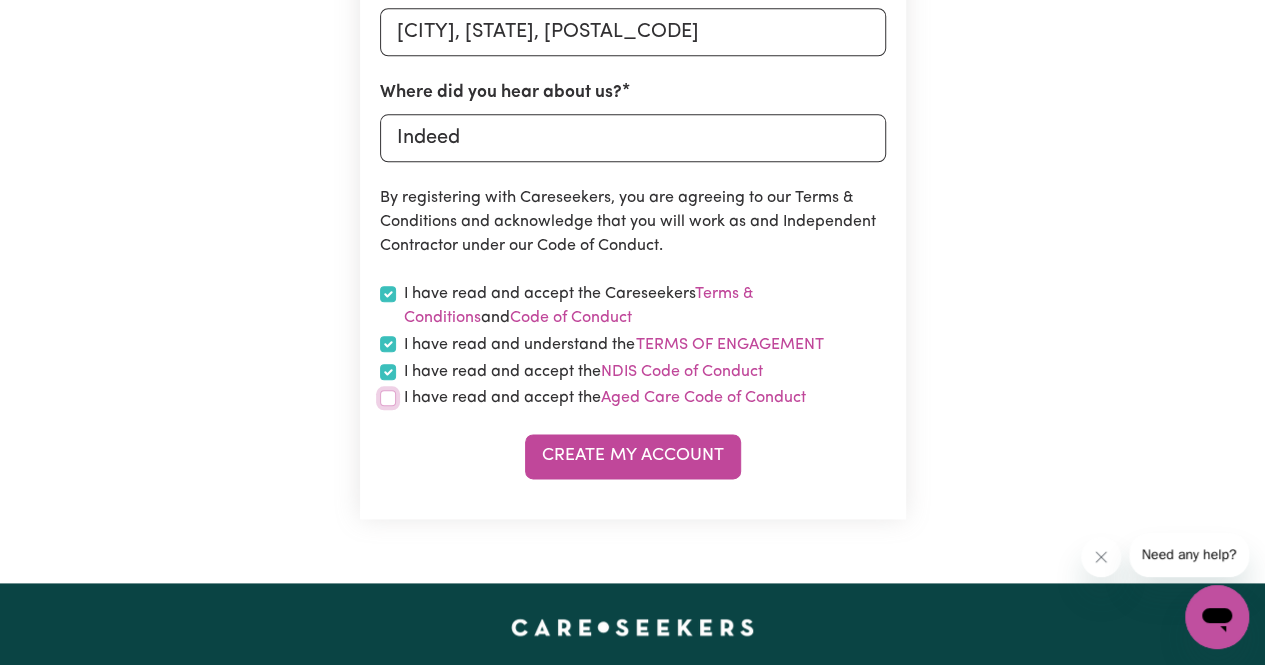 click at bounding box center (388, 398) 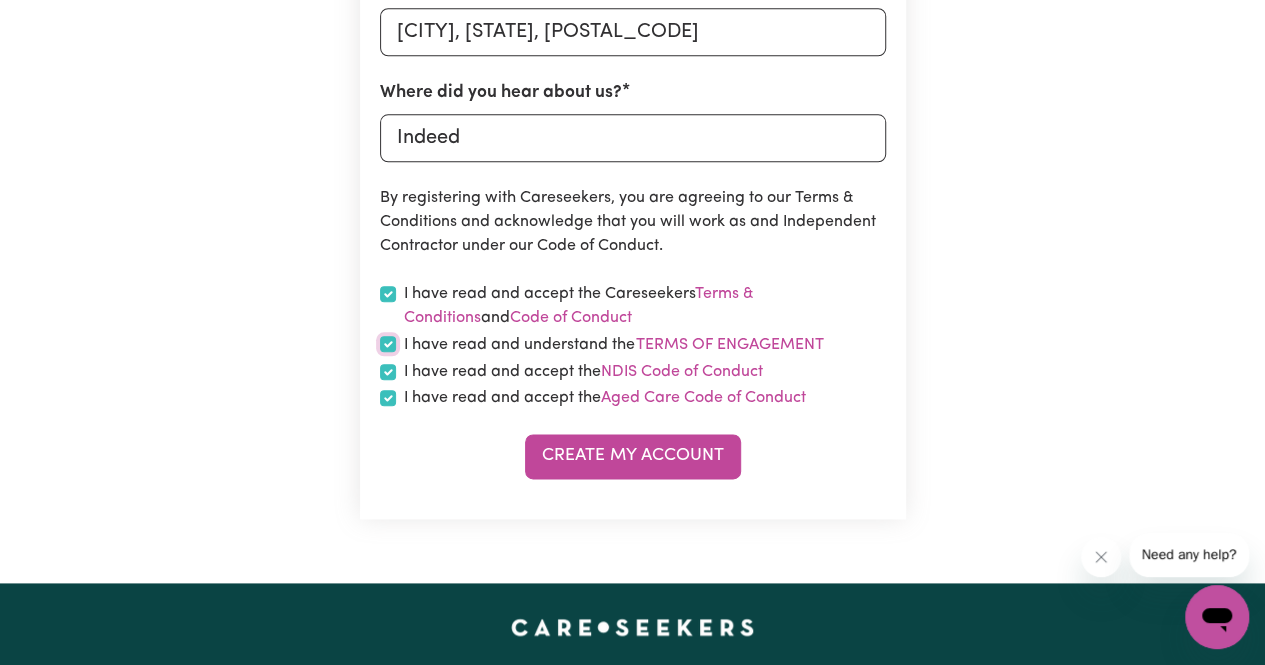 click at bounding box center [388, 344] 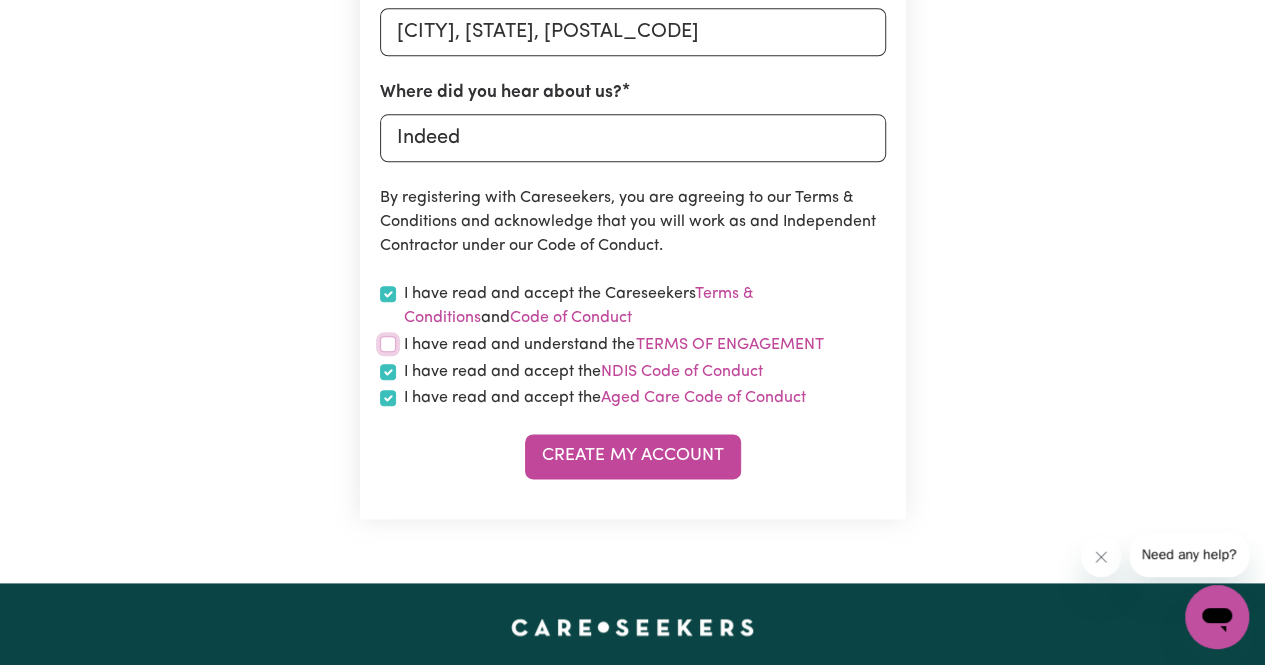 click at bounding box center (388, 344) 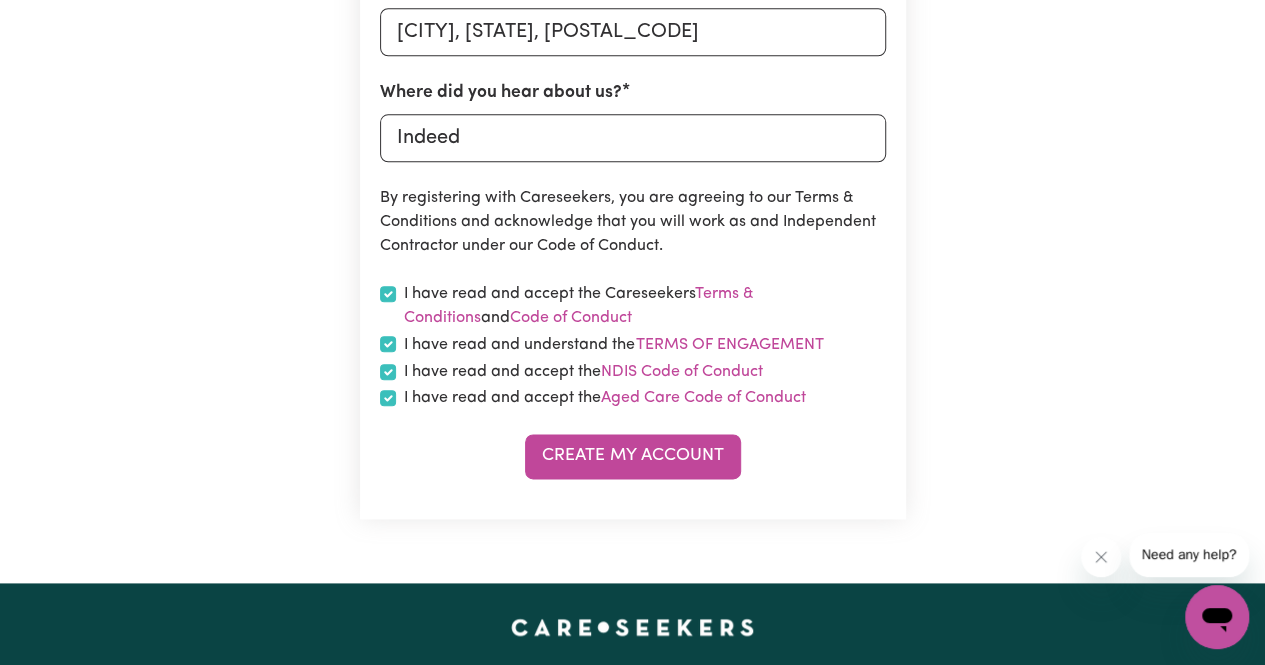 checkbox on "true" 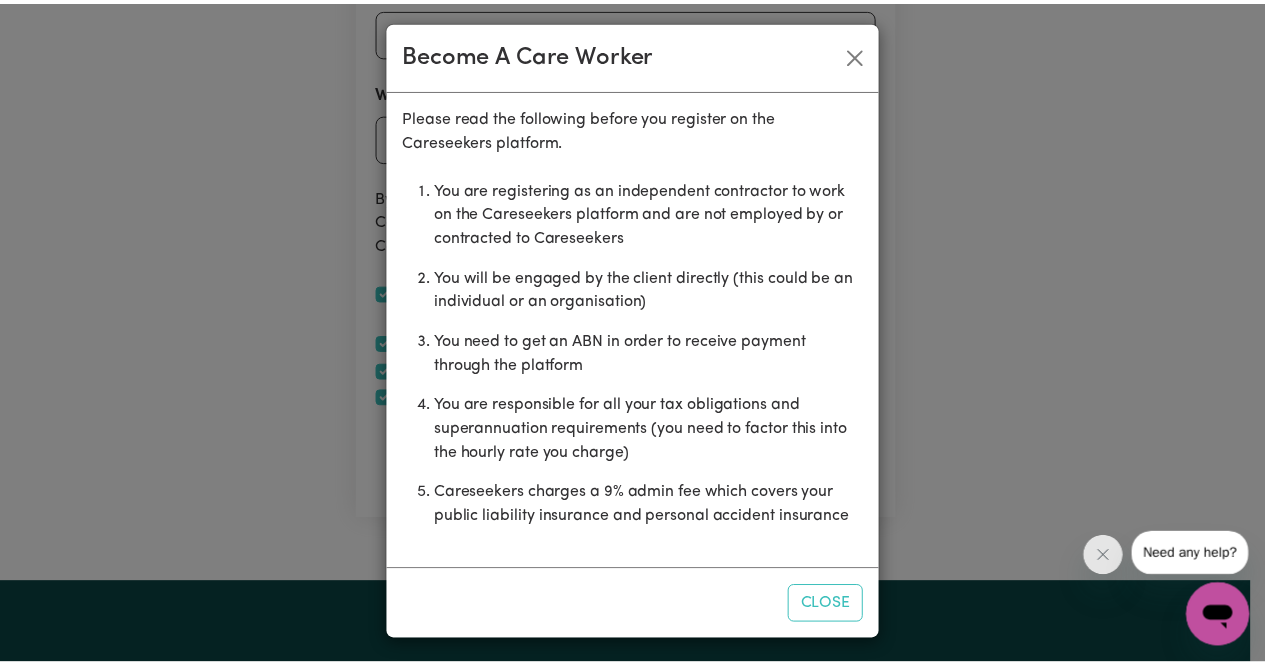 scroll, scrollTop: 10, scrollLeft: 0, axis: vertical 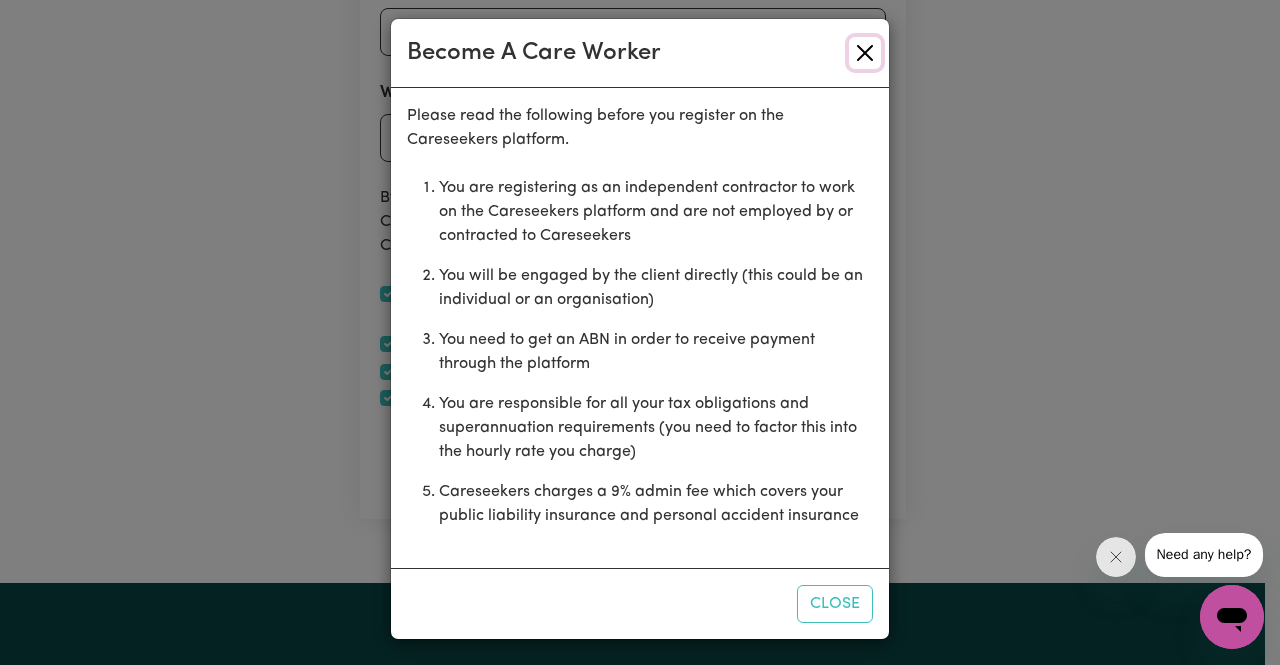 click at bounding box center [865, 53] 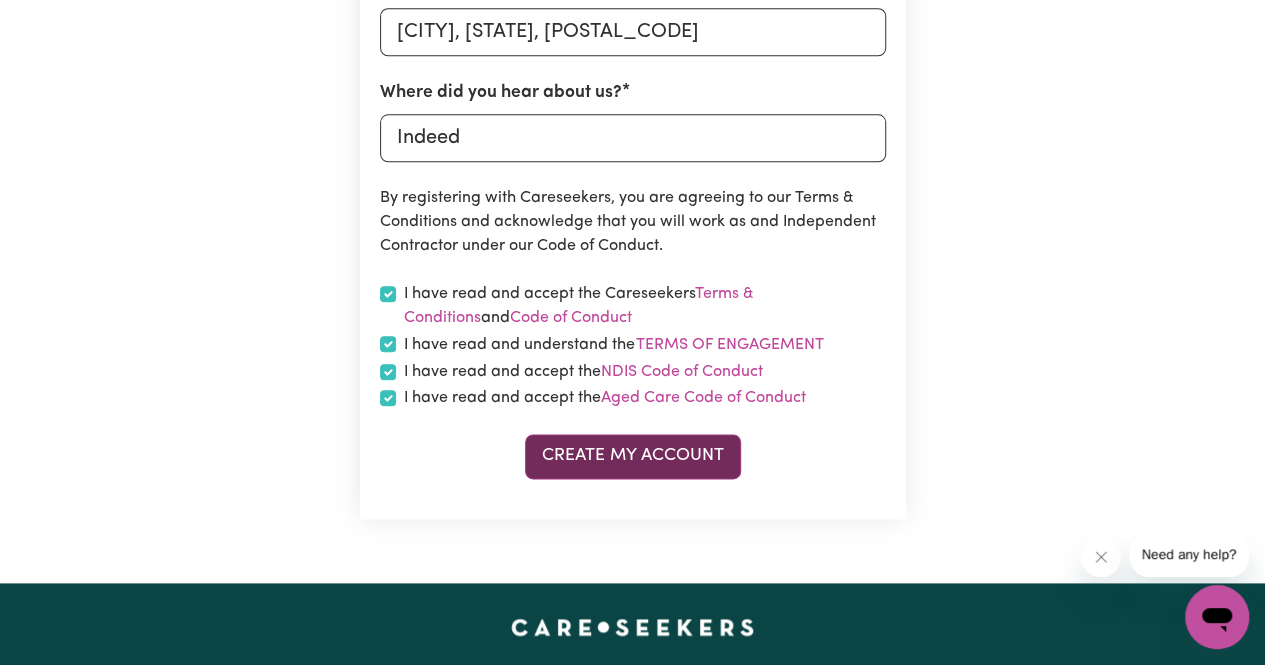 click on "Create My Account" at bounding box center [633, 456] 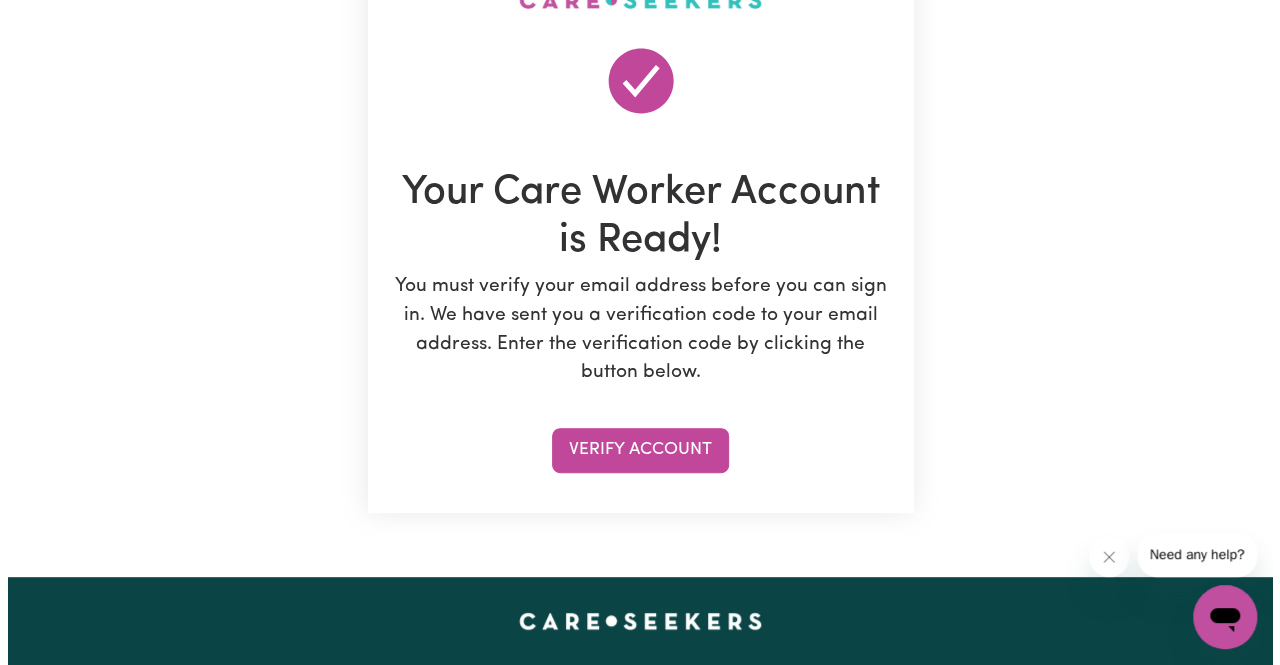 scroll, scrollTop: 269, scrollLeft: 0, axis: vertical 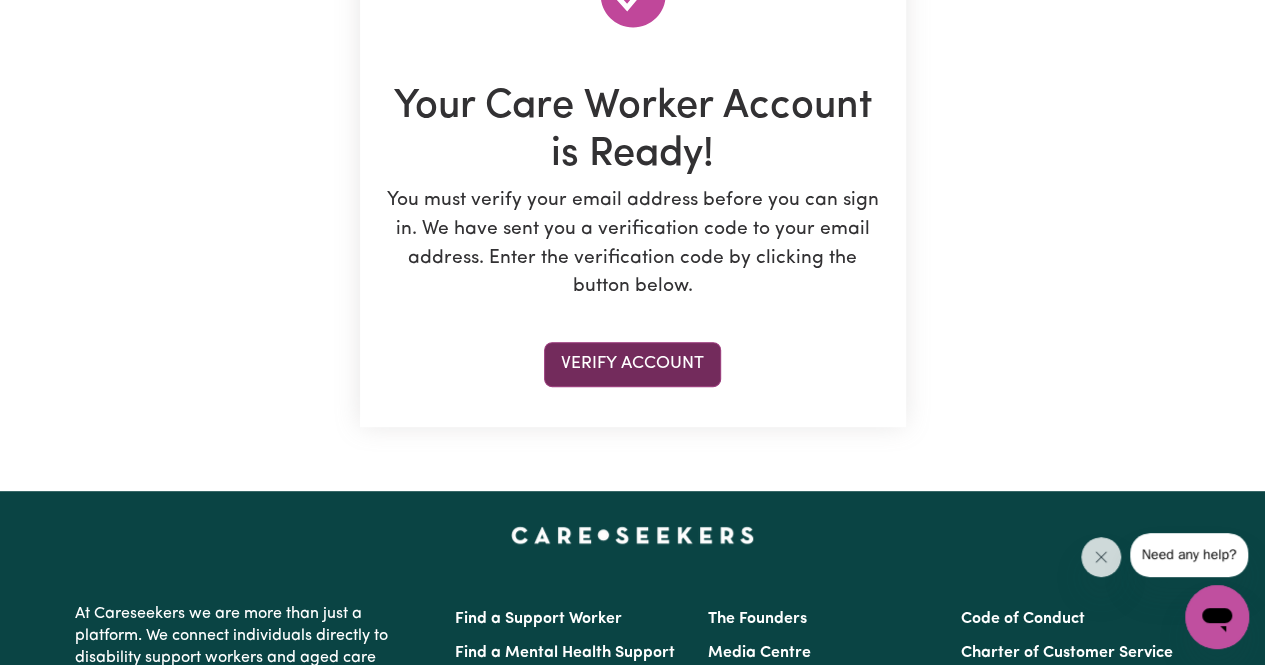 click on "Verify Account" at bounding box center (632, 364) 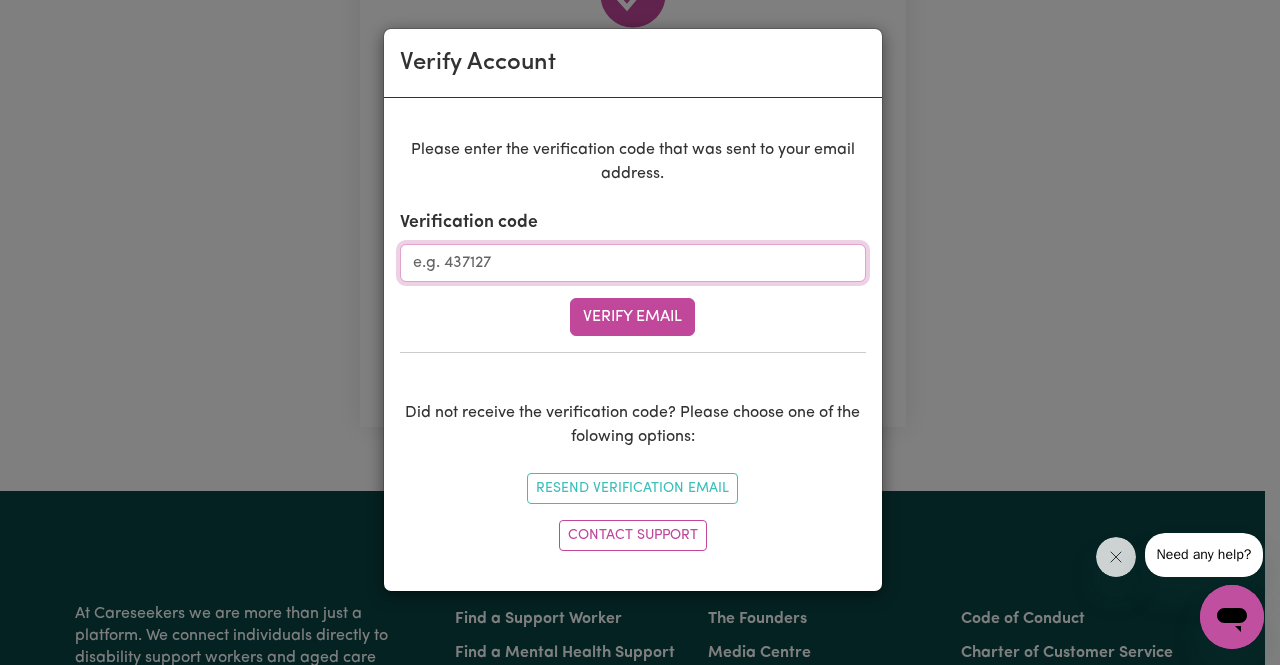 click on "Verification code" at bounding box center [633, 263] 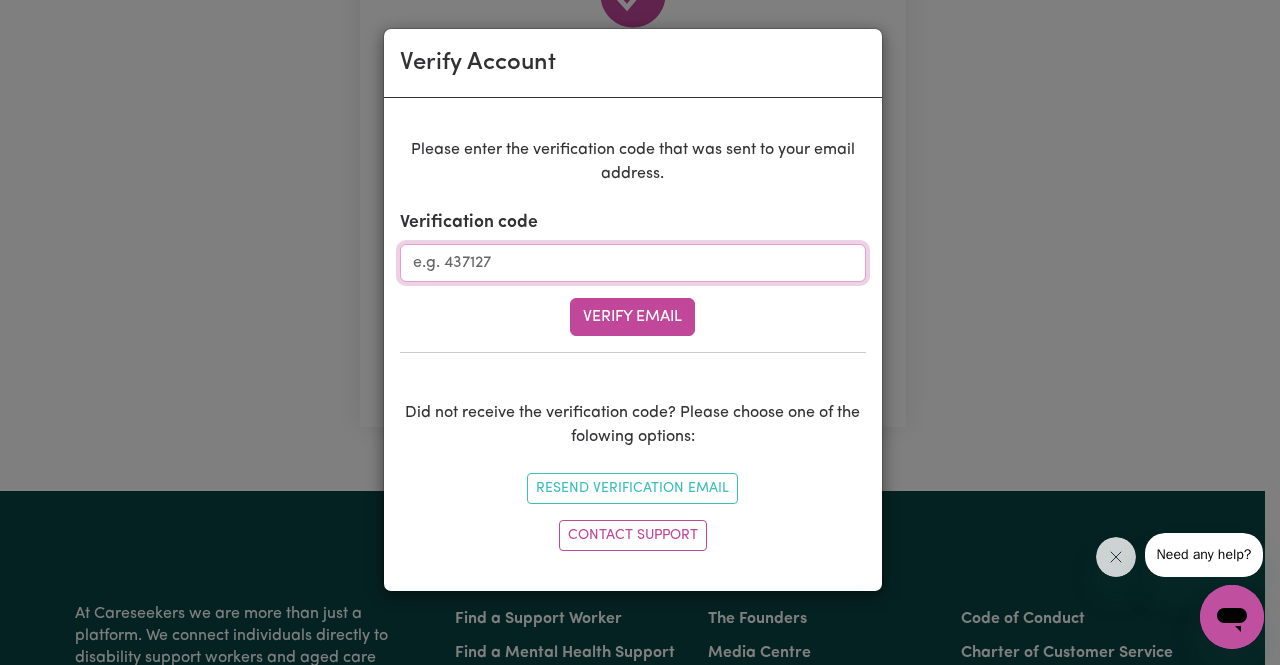 paste on "516796" 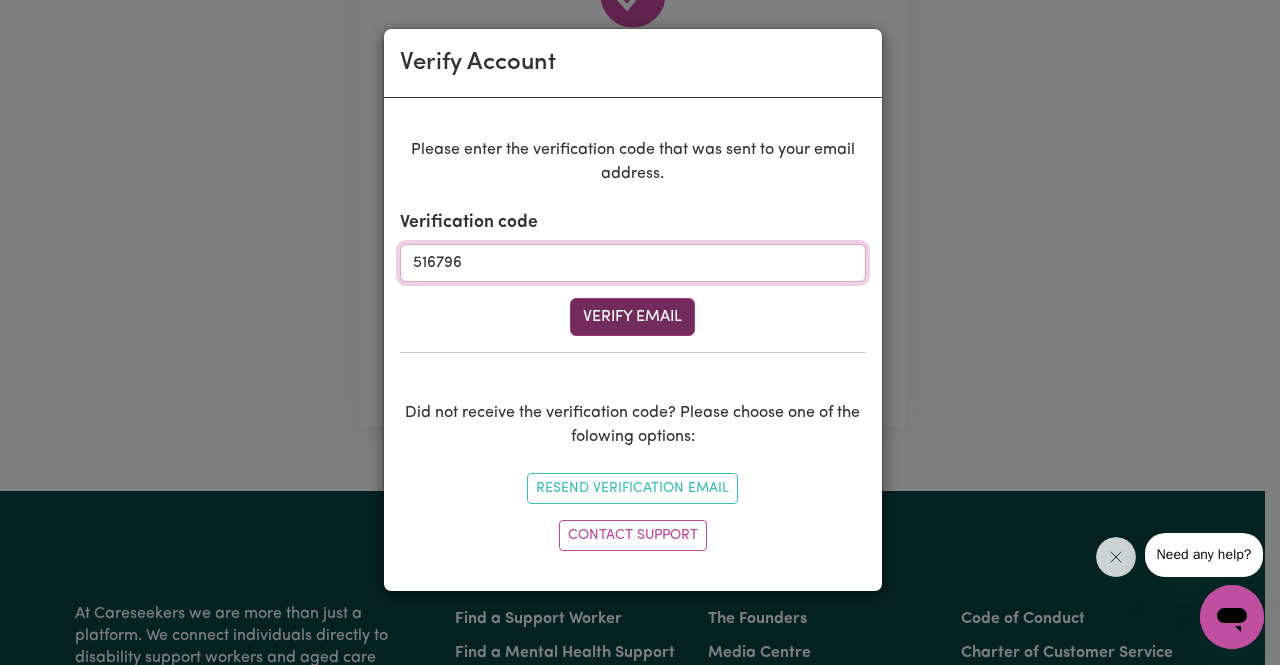 type on "516796" 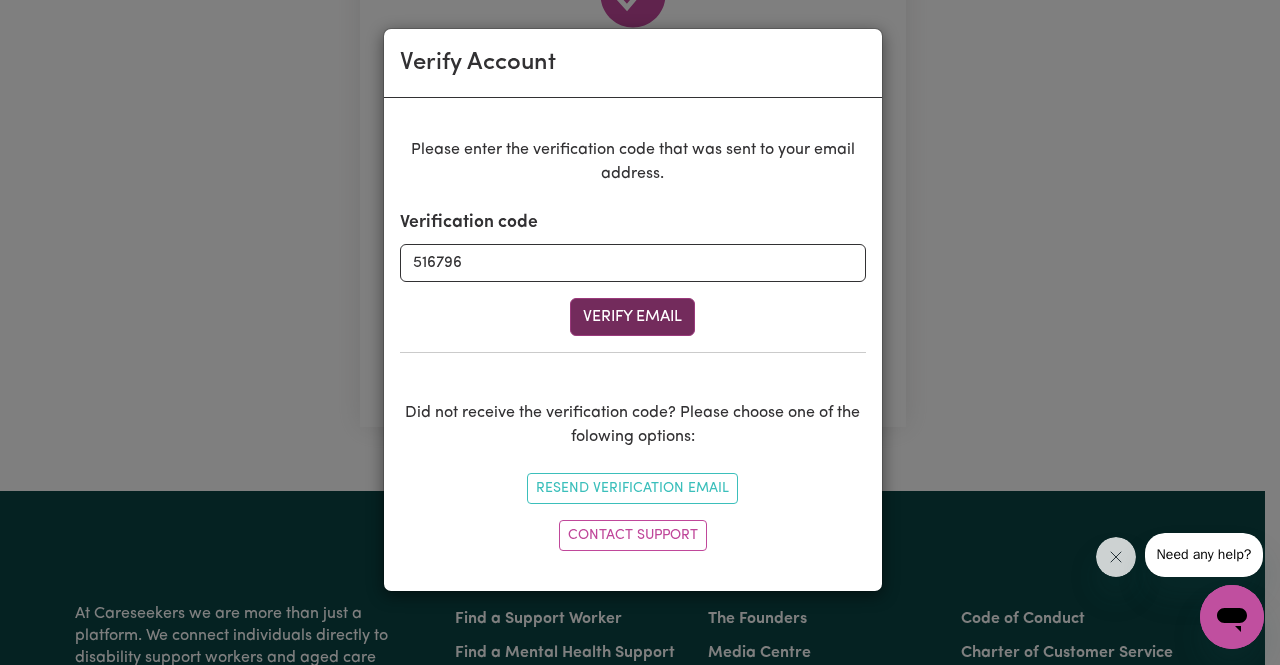 click on "Verify Email" at bounding box center [632, 317] 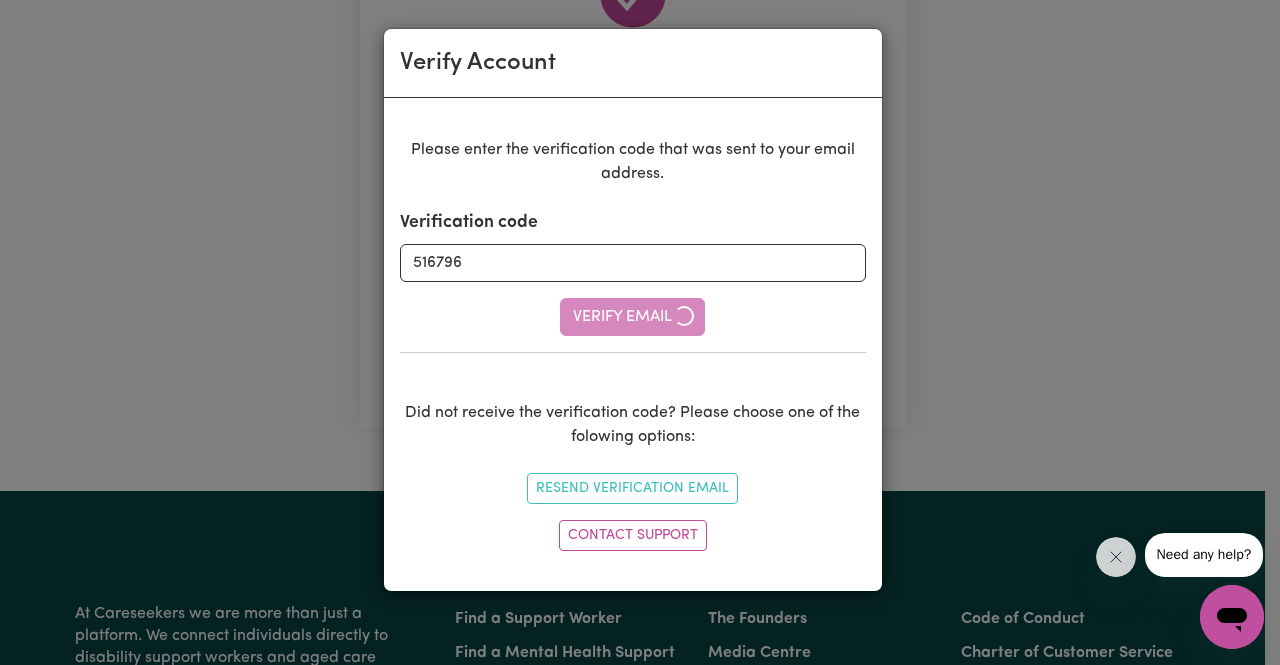 type 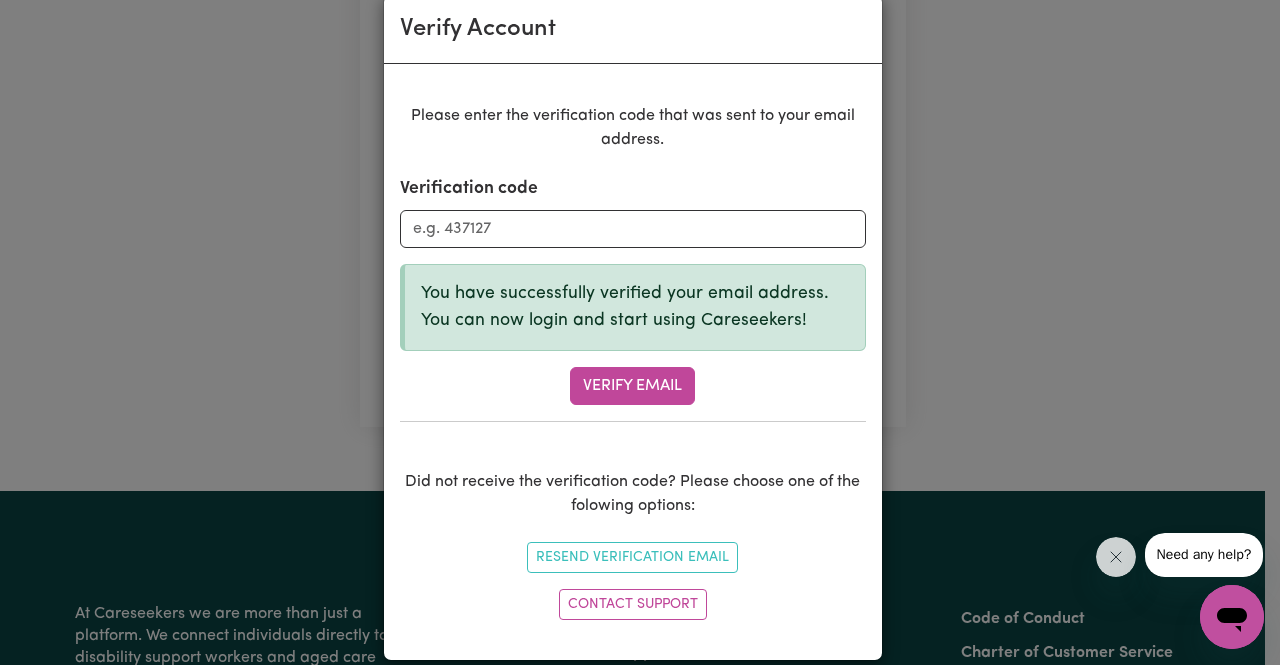 scroll, scrollTop: 53, scrollLeft: 0, axis: vertical 